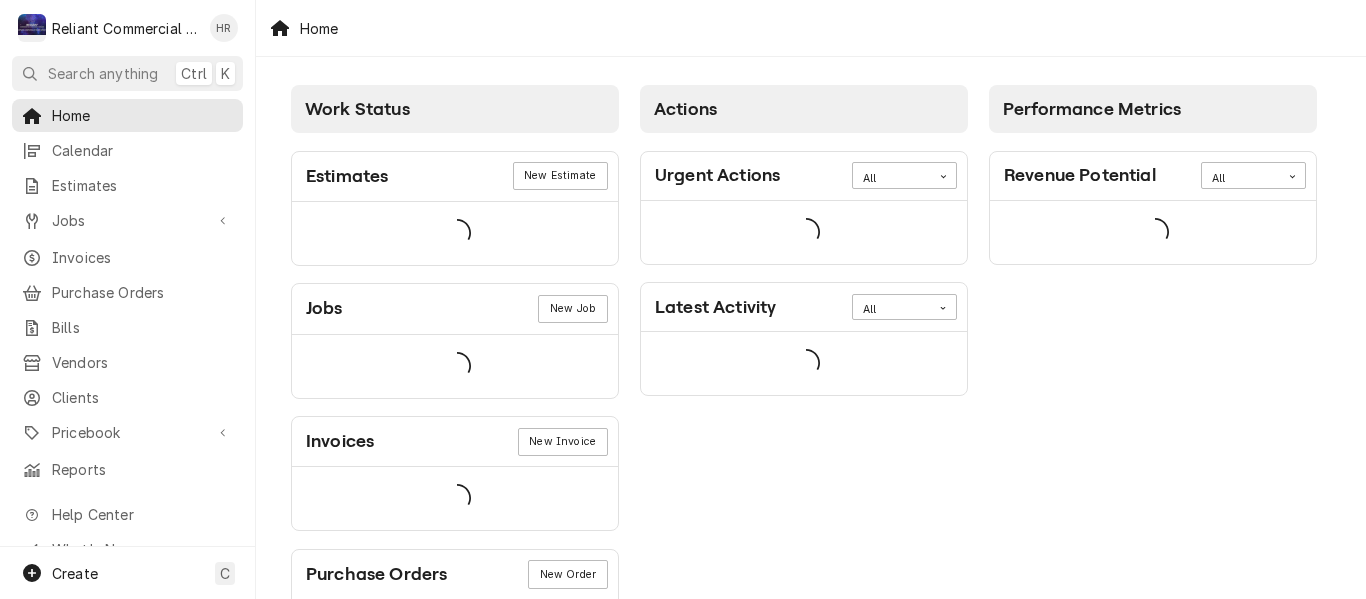 scroll, scrollTop: 0, scrollLeft: 0, axis: both 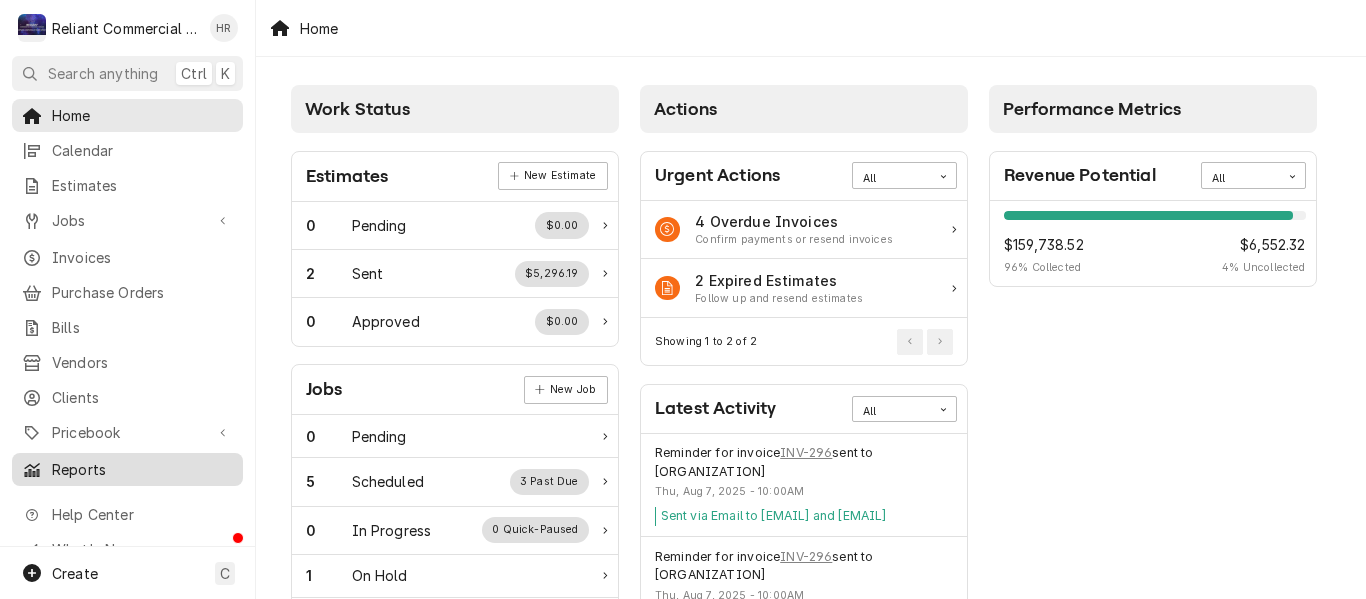 click on "Reports" at bounding box center [142, 469] 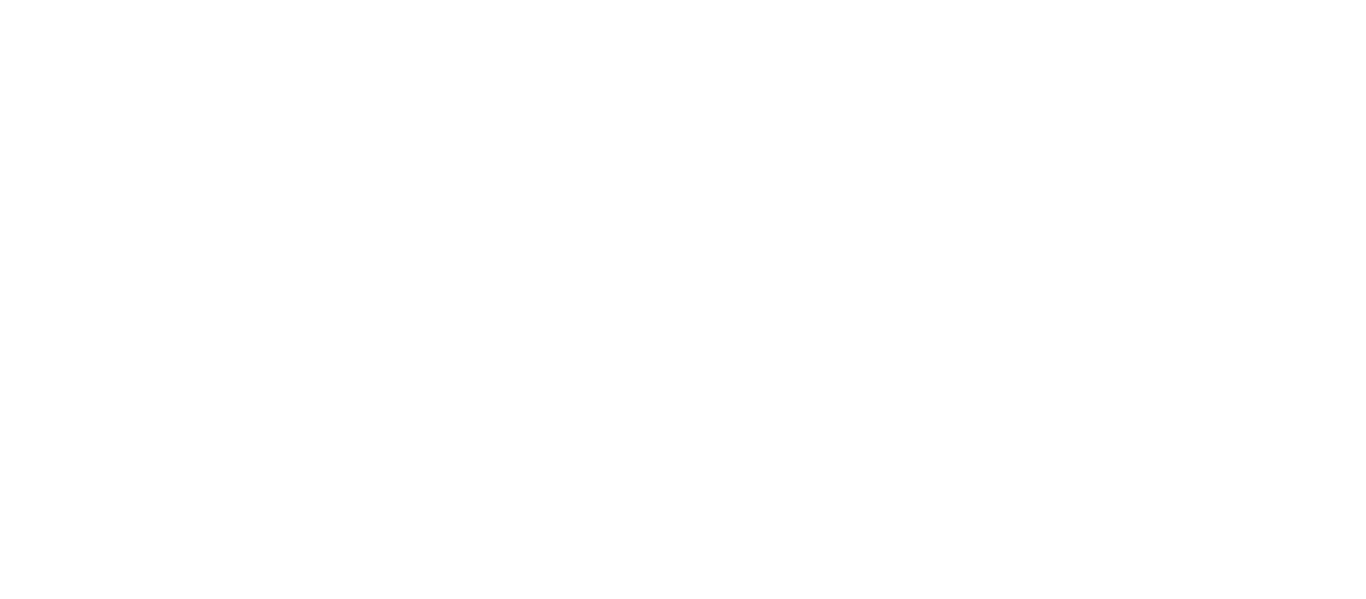 scroll, scrollTop: 0, scrollLeft: 0, axis: both 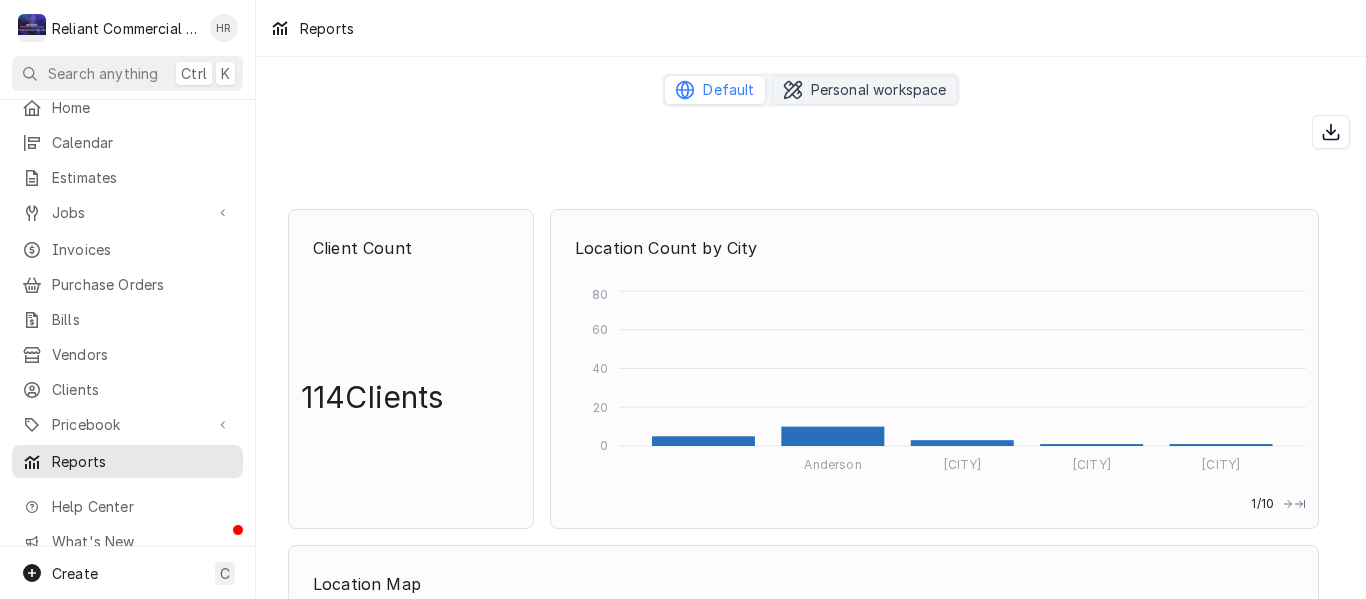 click on "Personal workspace" at bounding box center [879, 90] 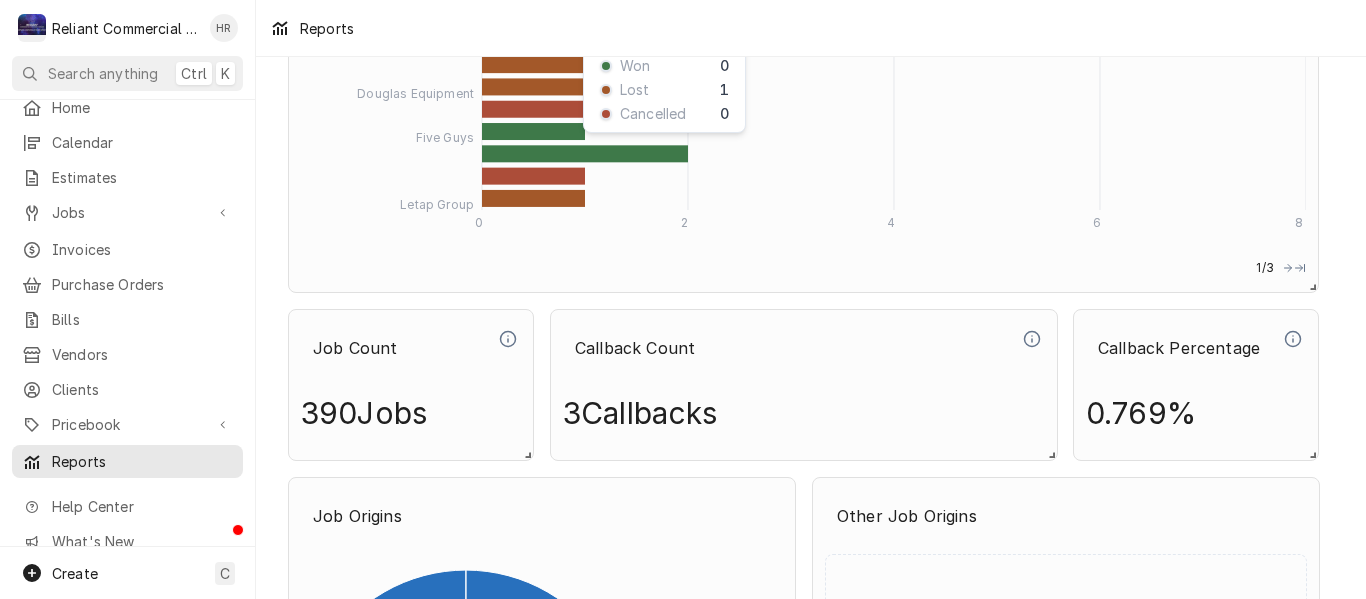 scroll, scrollTop: 2400, scrollLeft: 0, axis: vertical 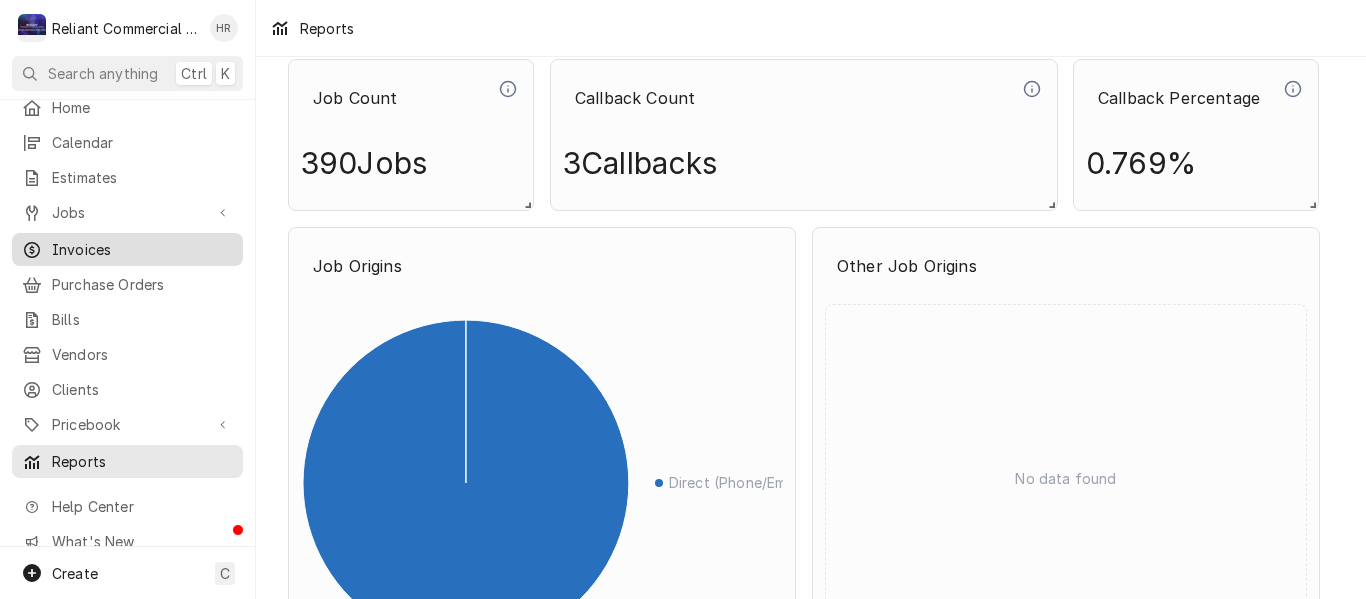 click on "Invoices" at bounding box center (142, 249) 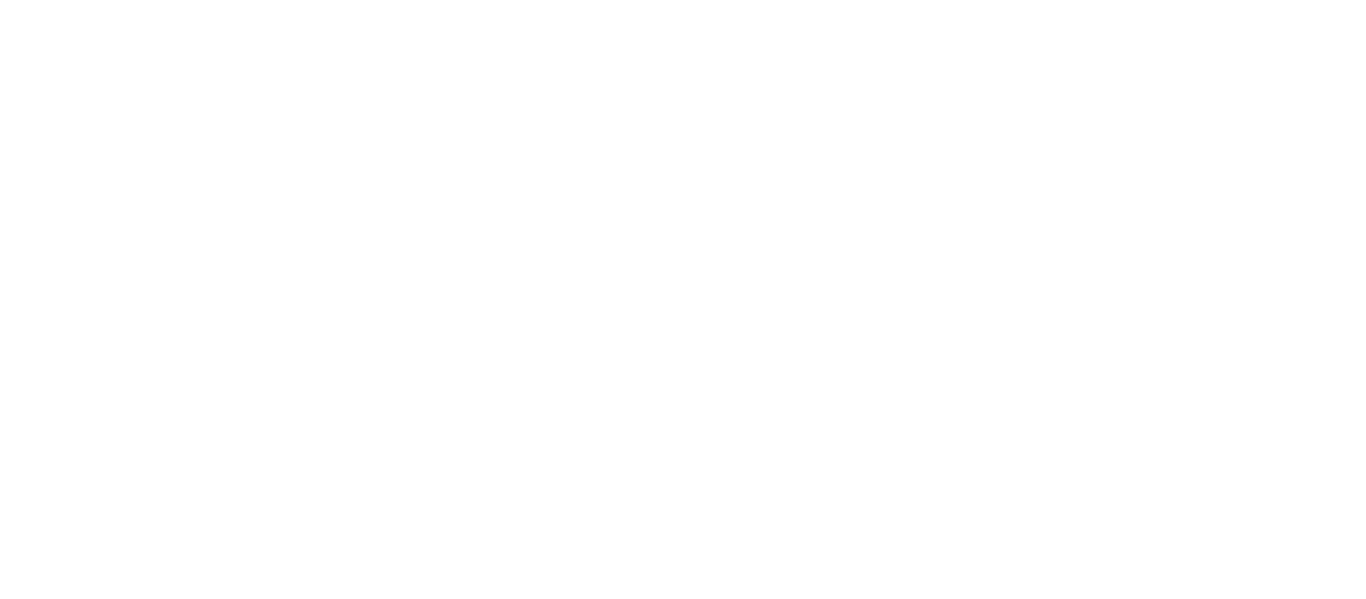 scroll, scrollTop: 0, scrollLeft: 0, axis: both 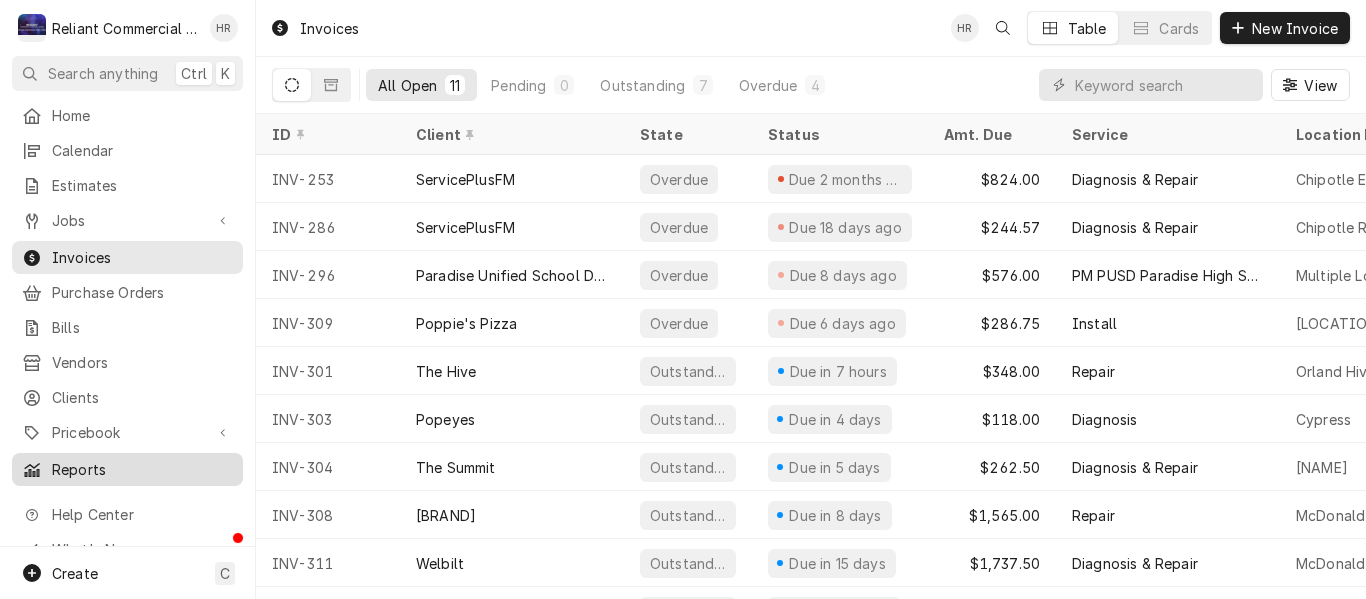 click on "Reports" at bounding box center [142, 469] 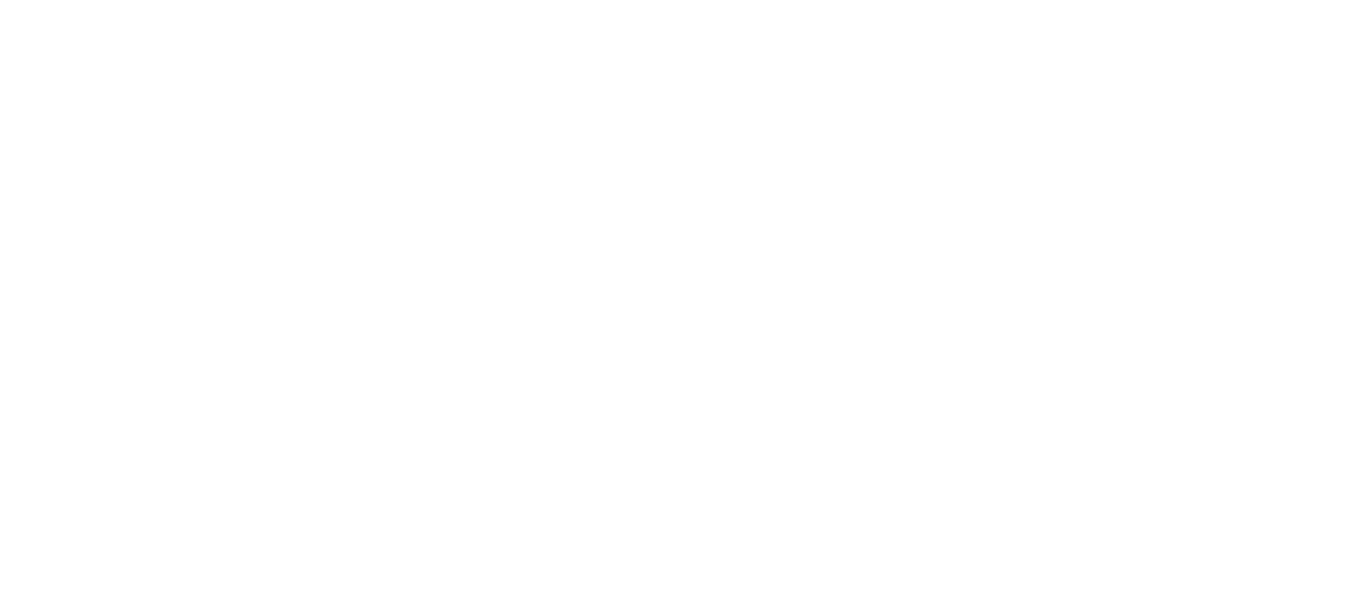 scroll, scrollTop: 0, scrollLeft: 0, axis: both 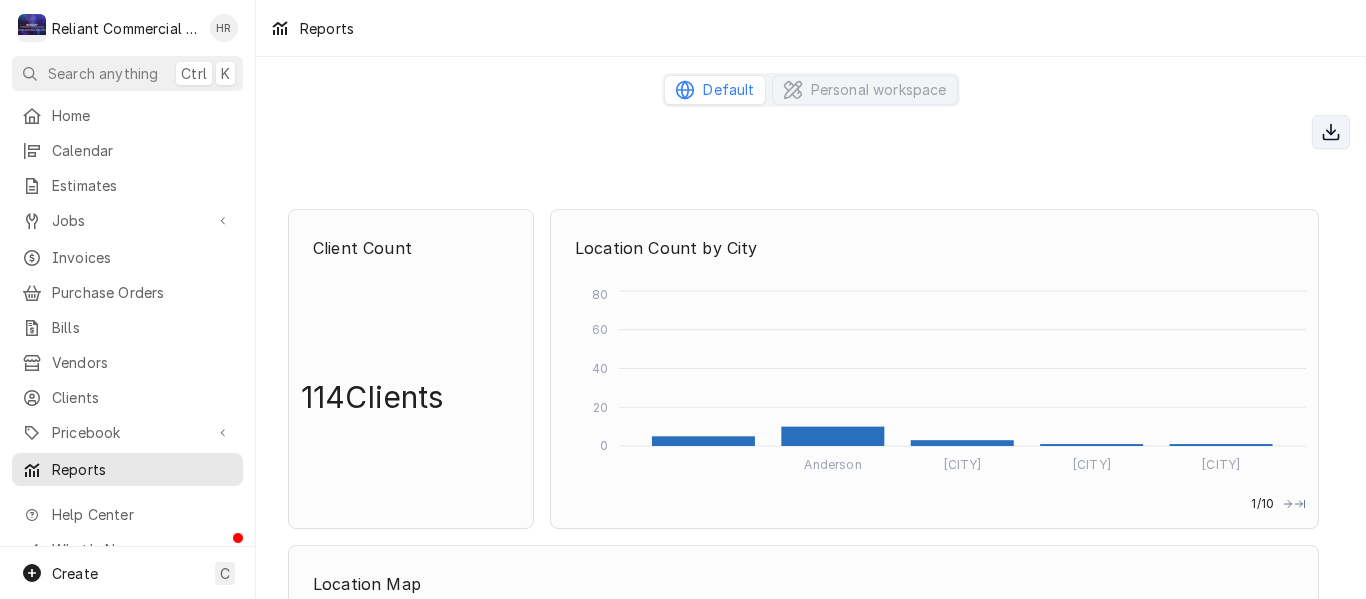 click 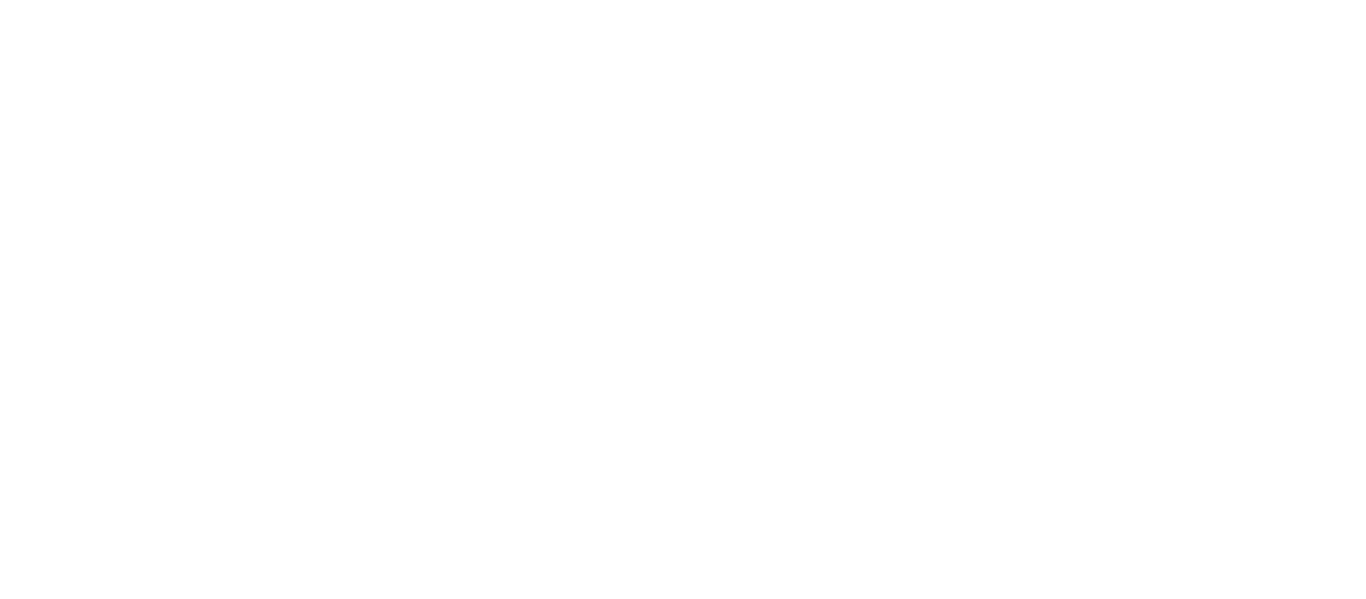 scroll, scrollTop: 0, scrollLeft: 0, axis: both 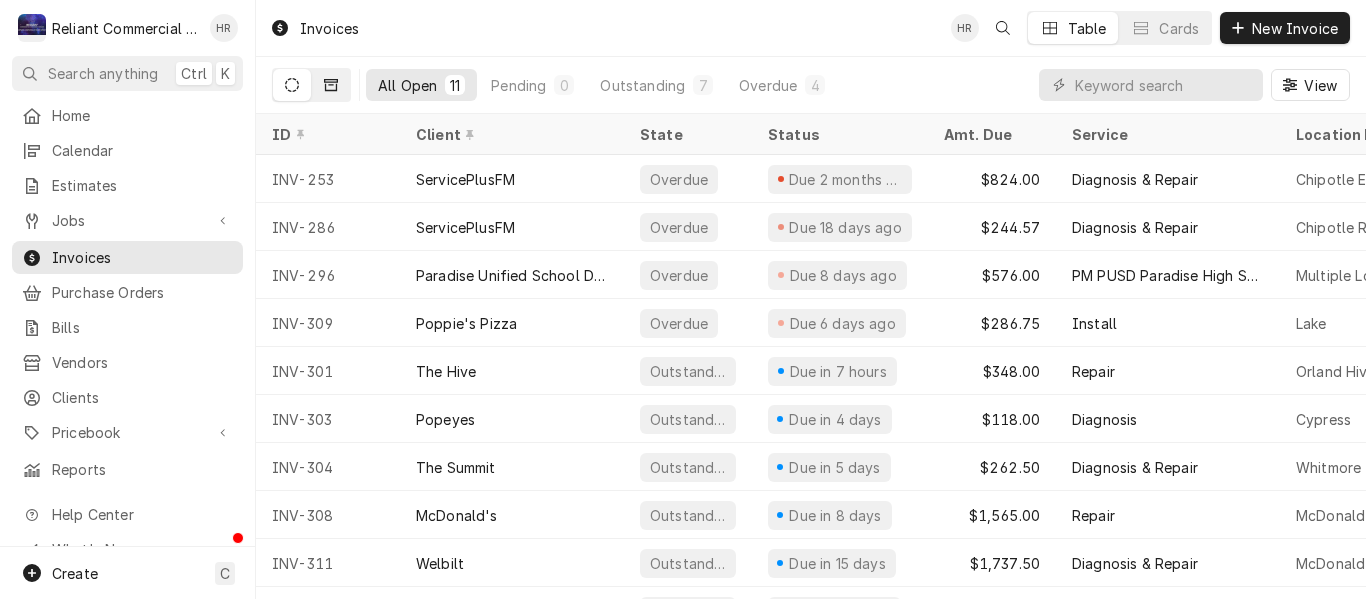 click 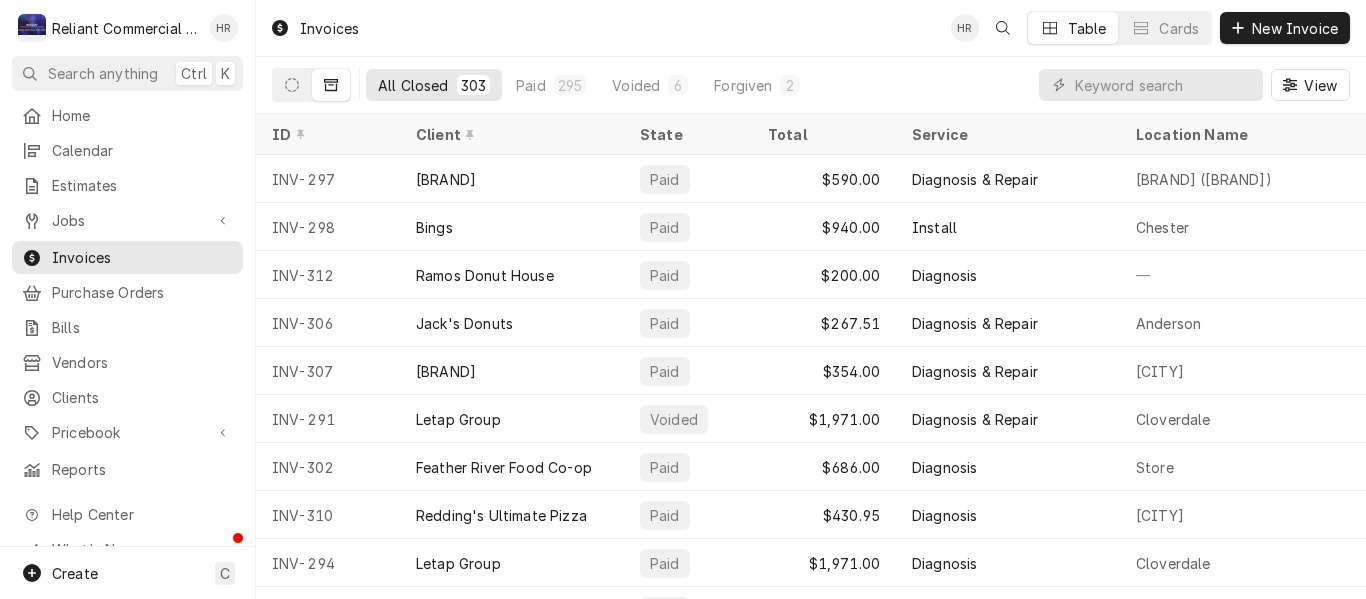 scroll, scrollTop: 0, scrollLeft: 0, axis: both 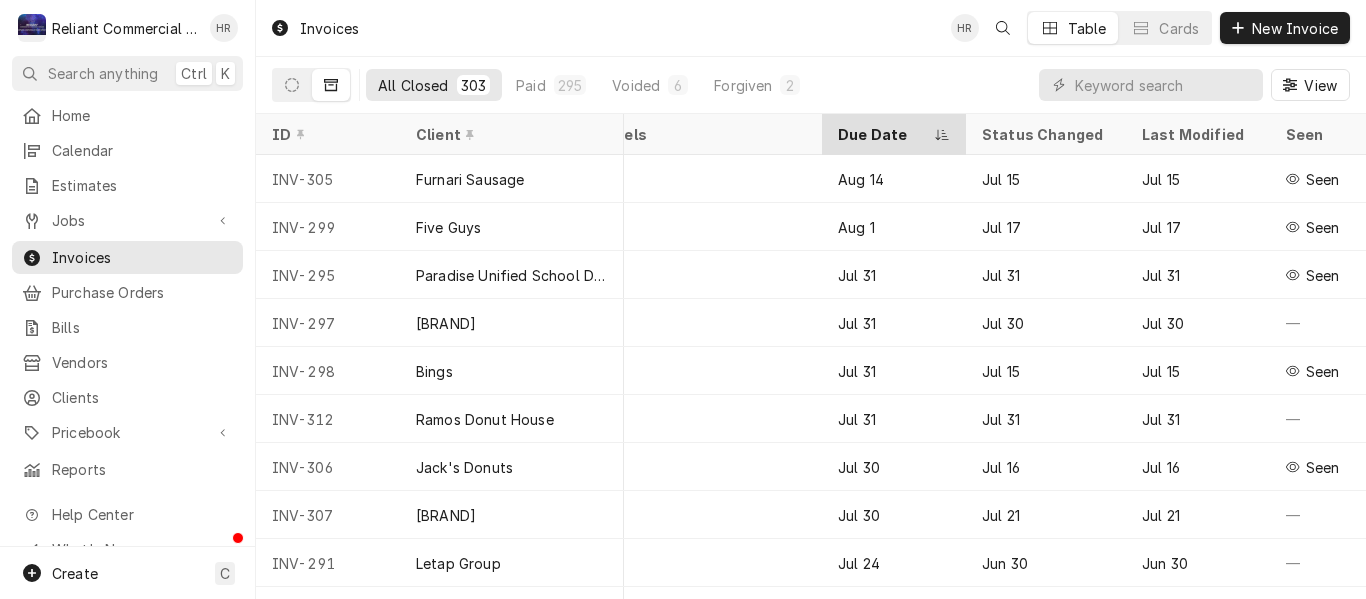 click 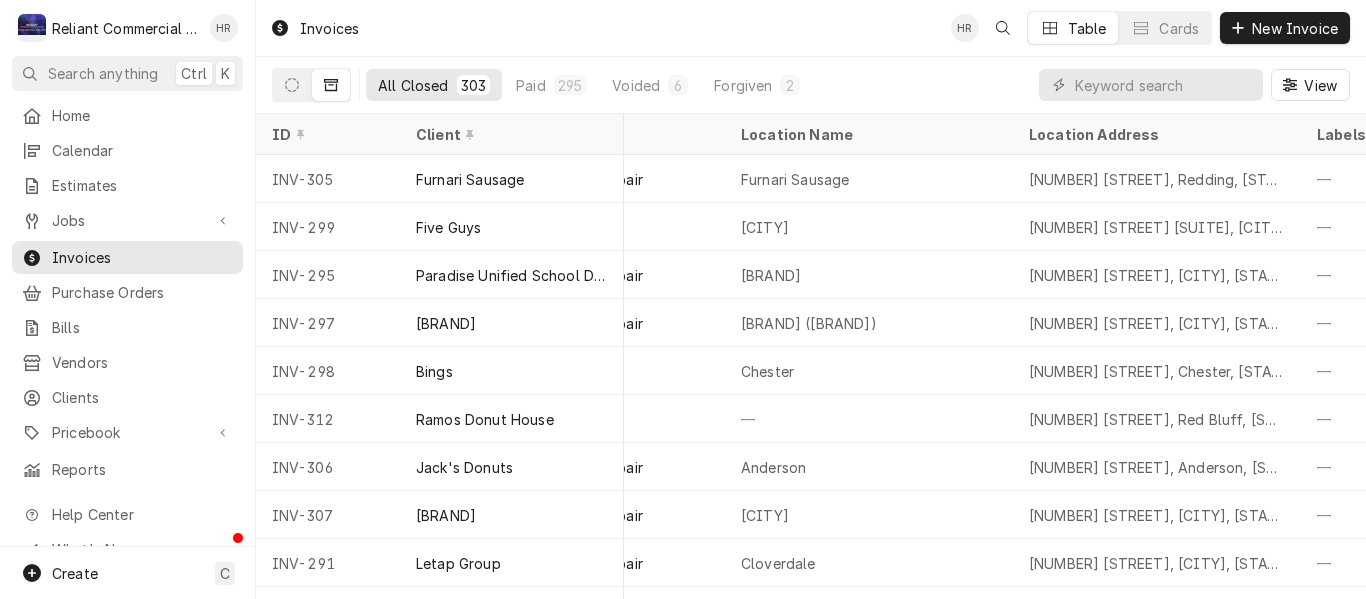 scroll, scrollTop: 0, scrollLeft: 384, axis: horizontal 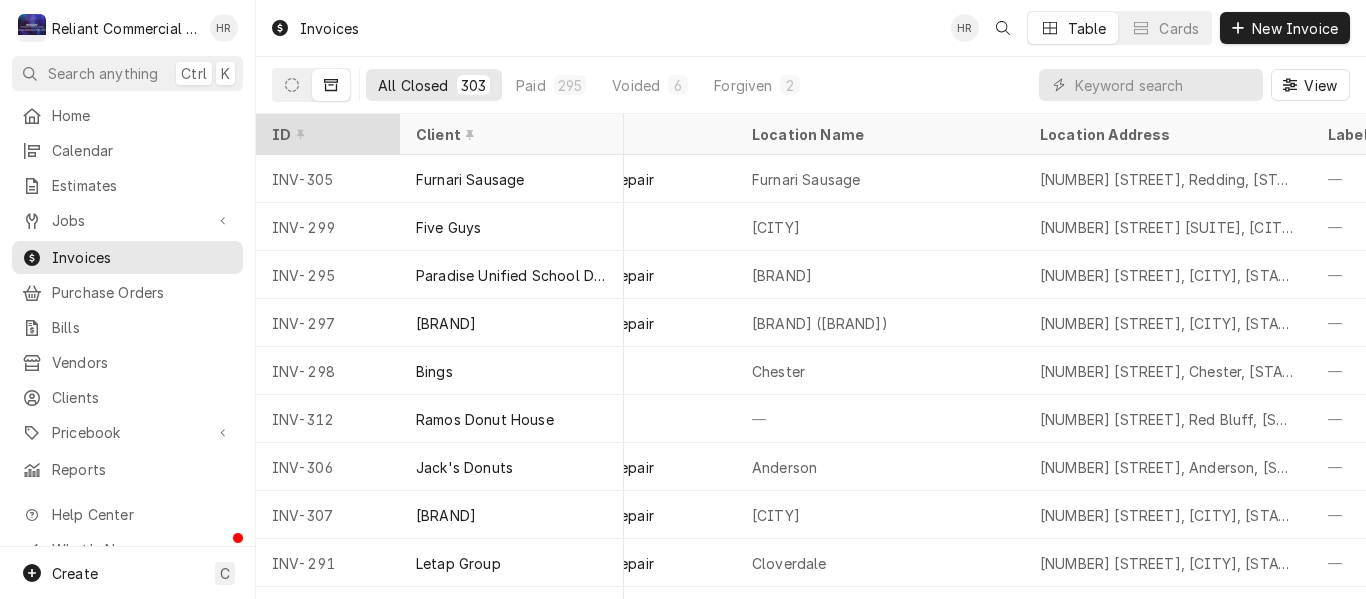 click 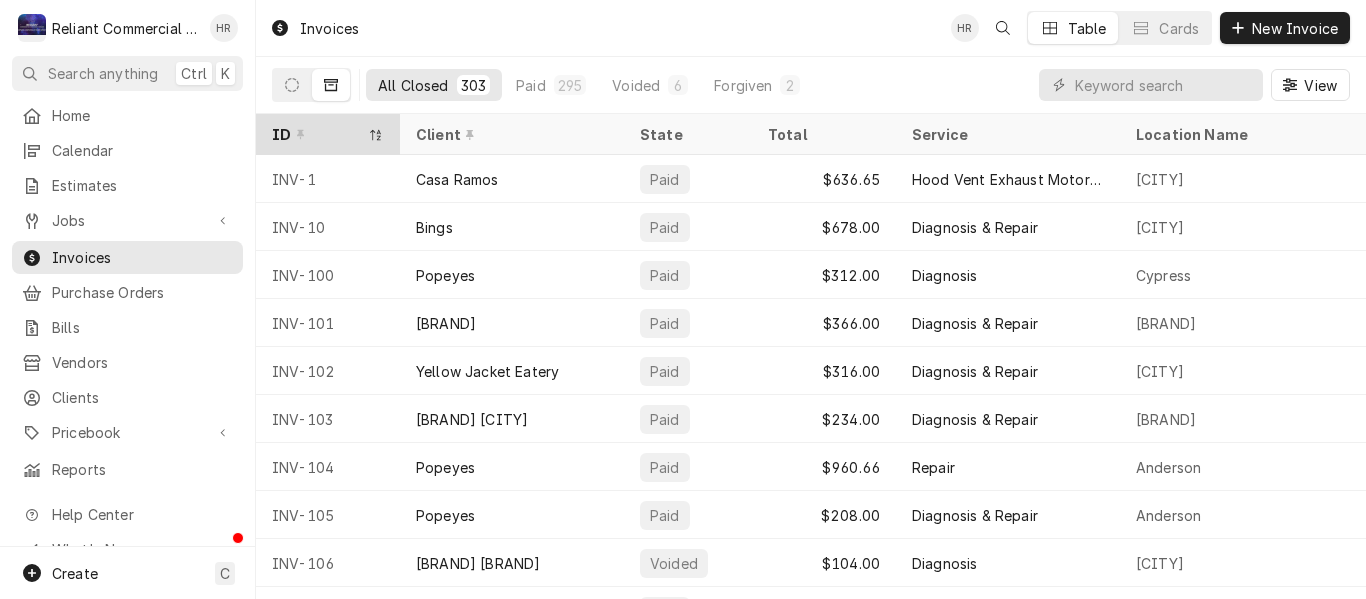 click 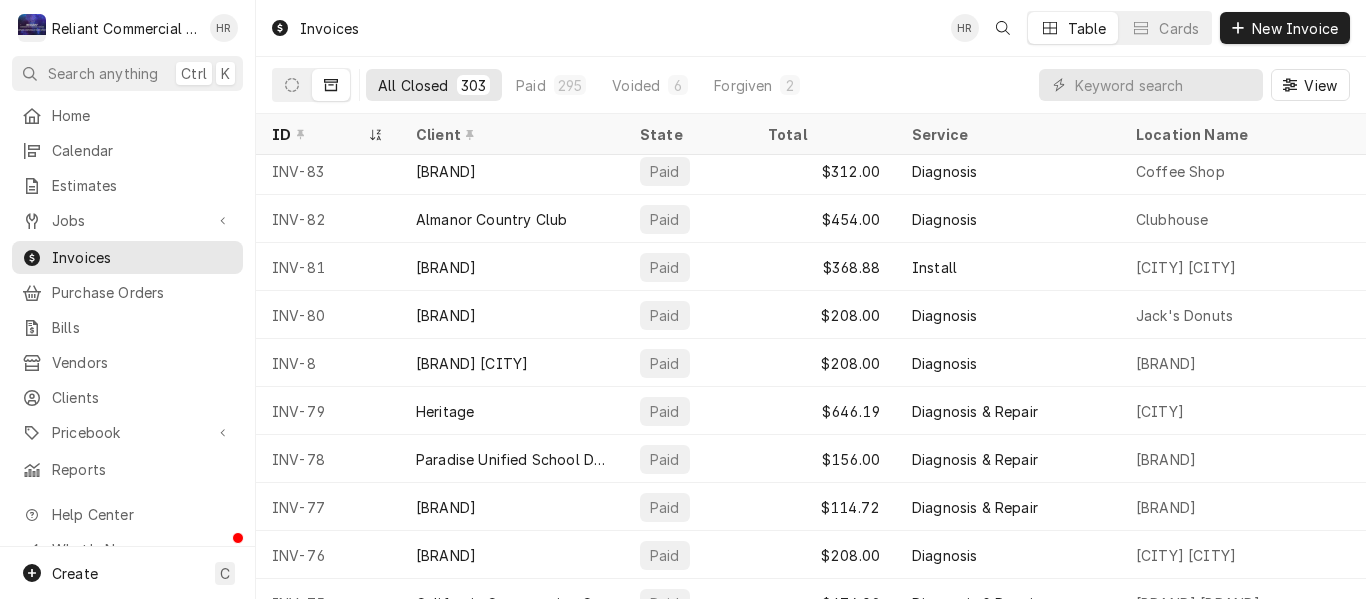 scroll, scrollTop: 924, scrollLeft: 0, axis: vertical 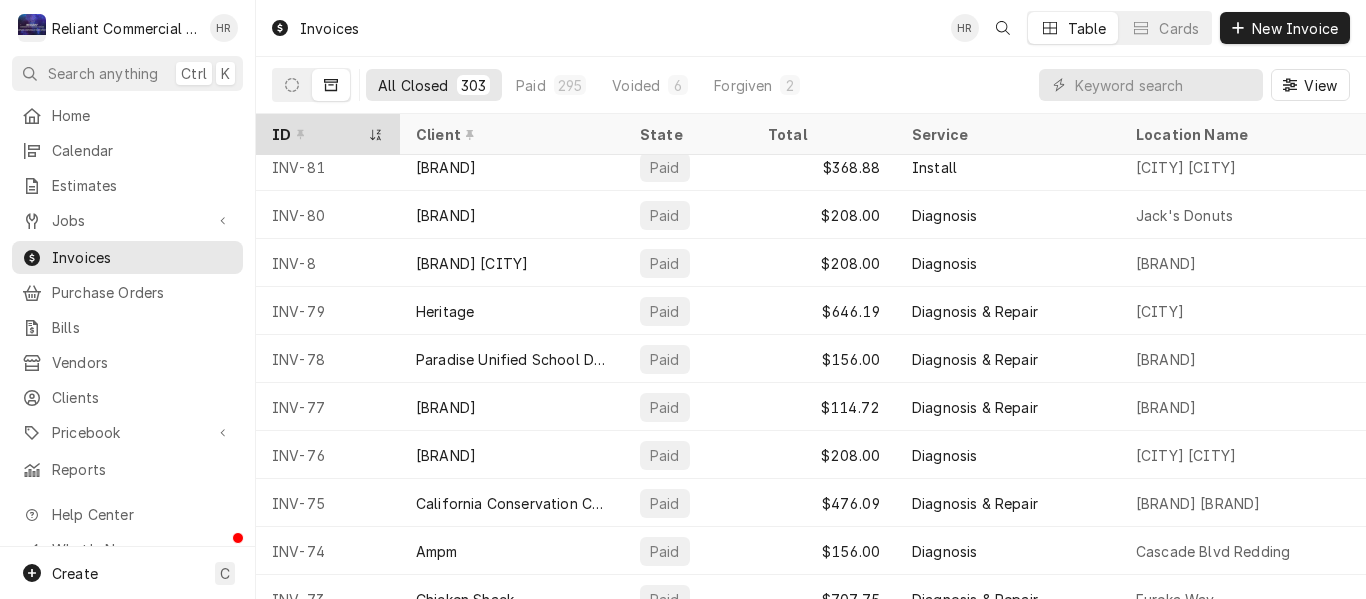 click 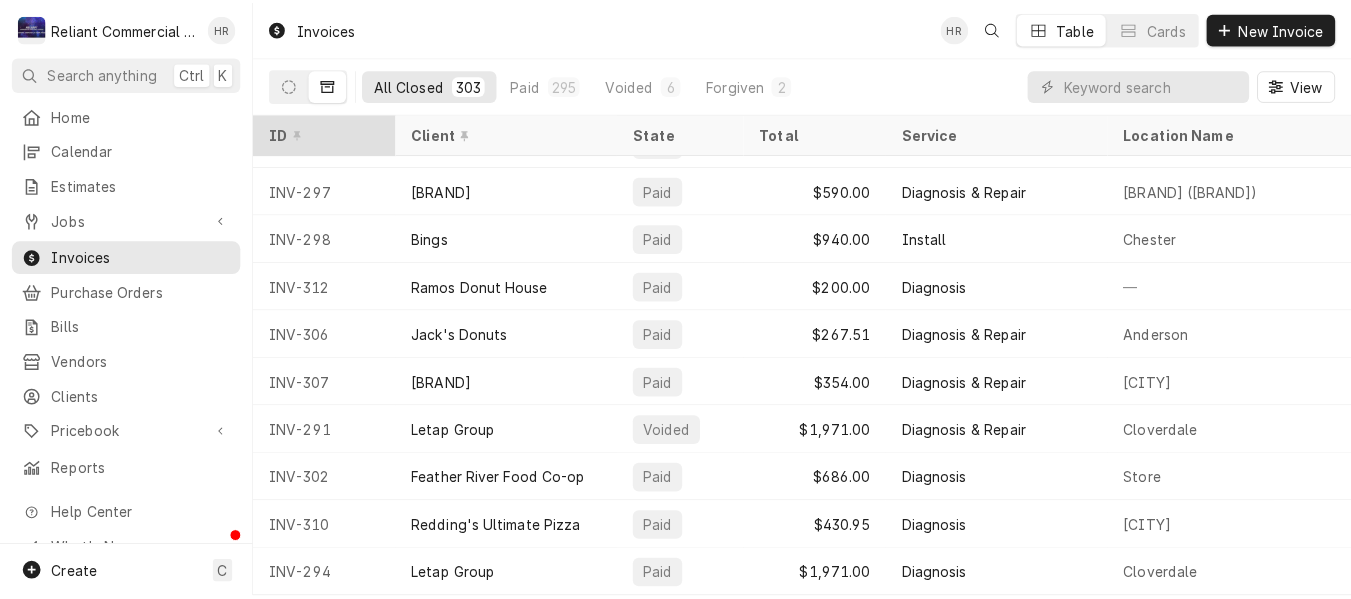 scroll, scrollTop: 0, scrollLeft: 0, axis: both 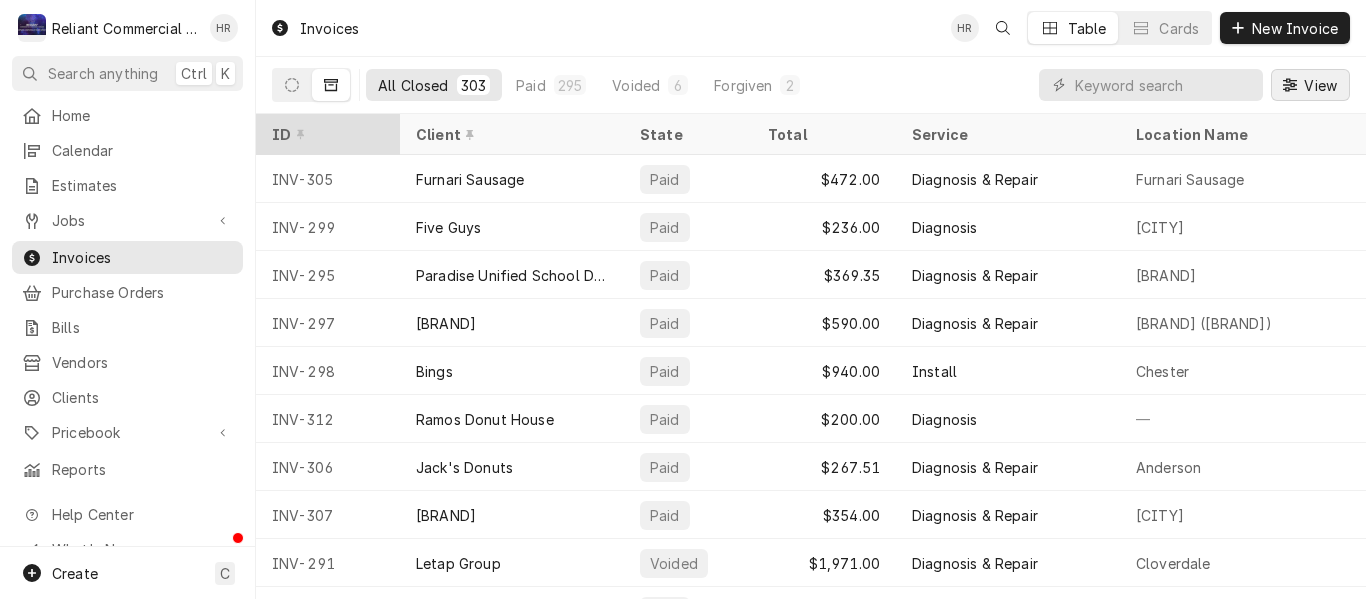 click on "View" at bounding box center [1320, 85] 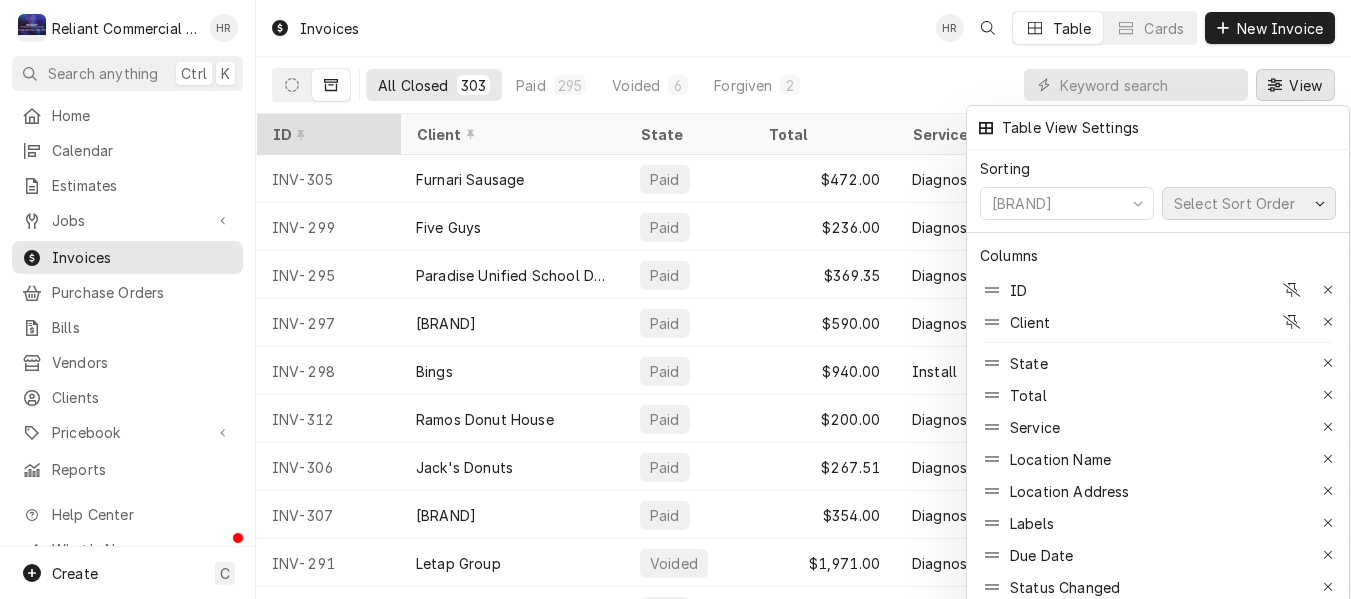 click 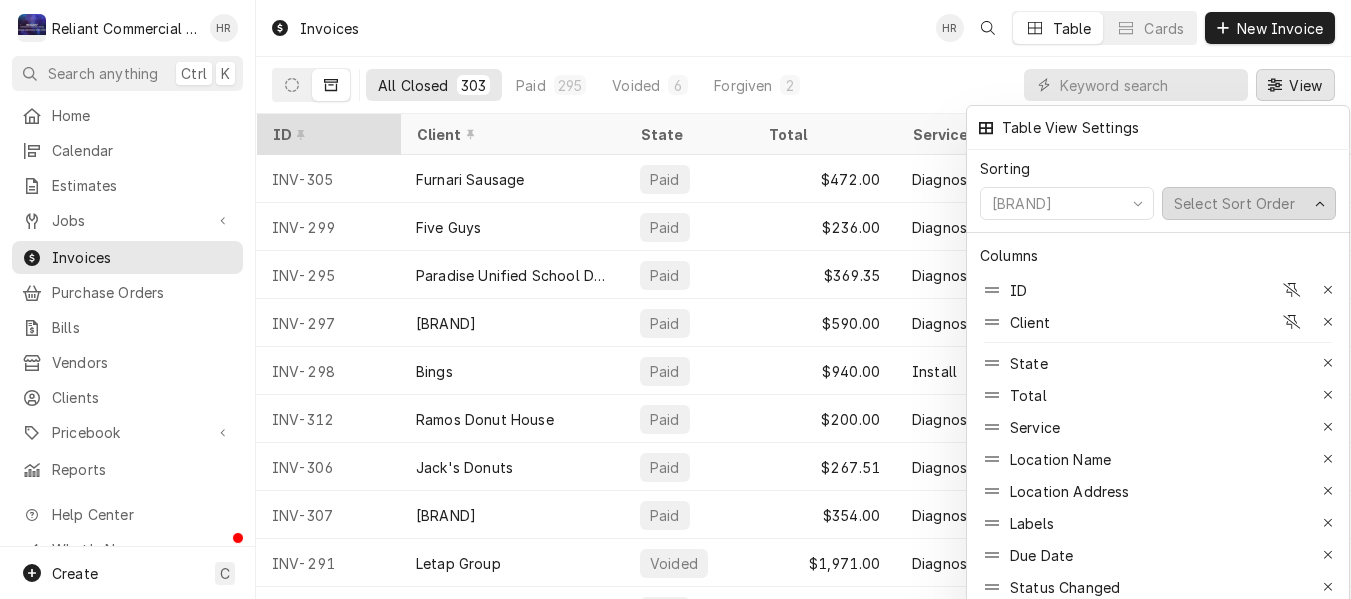 click at bounding box center [1320, 204] 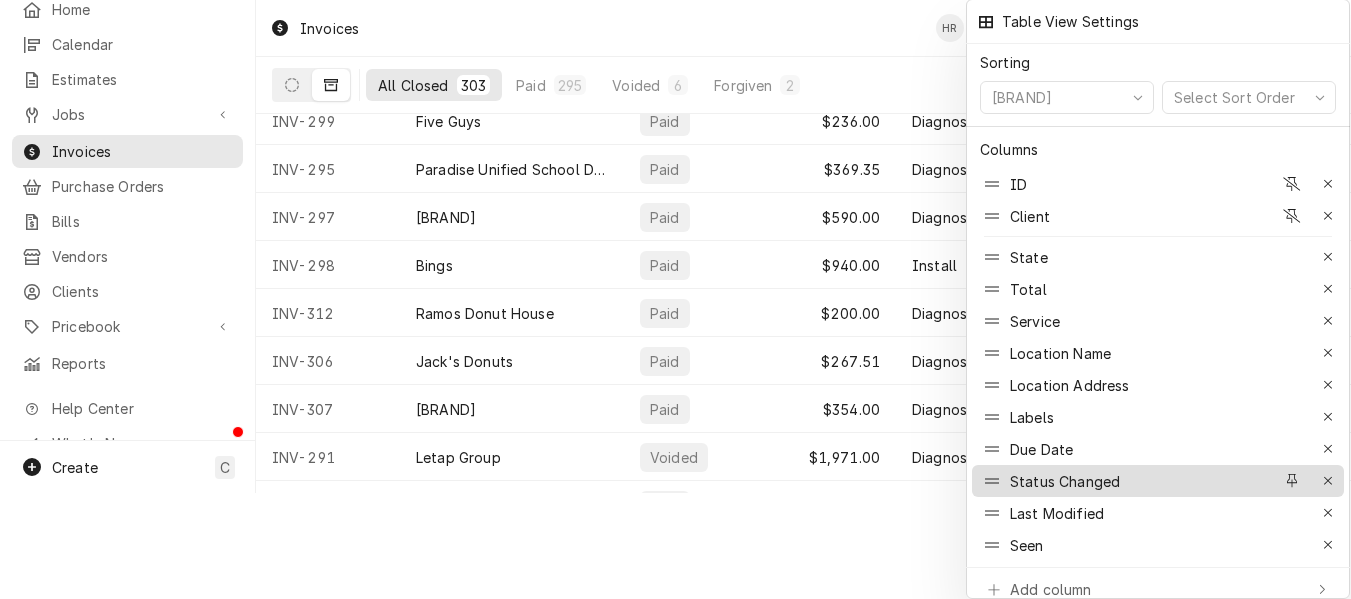 scroll, scrollTop: 0, scrollLeft: 0, axis: both 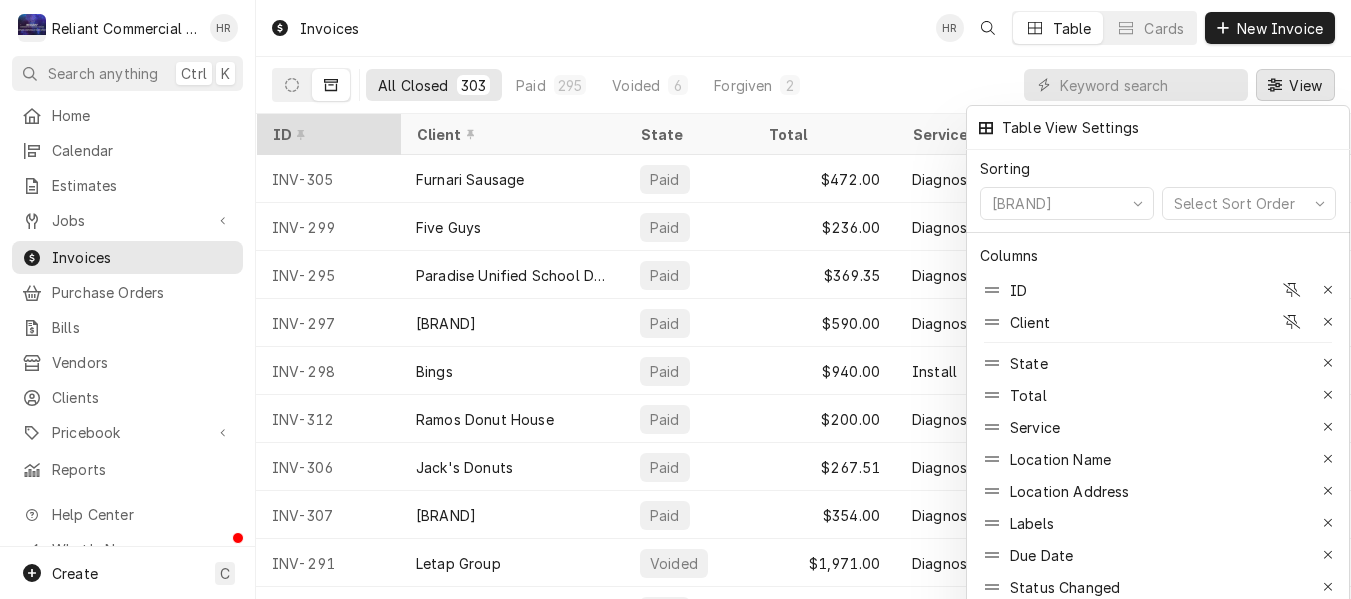 click at bounding box center [675, 299] 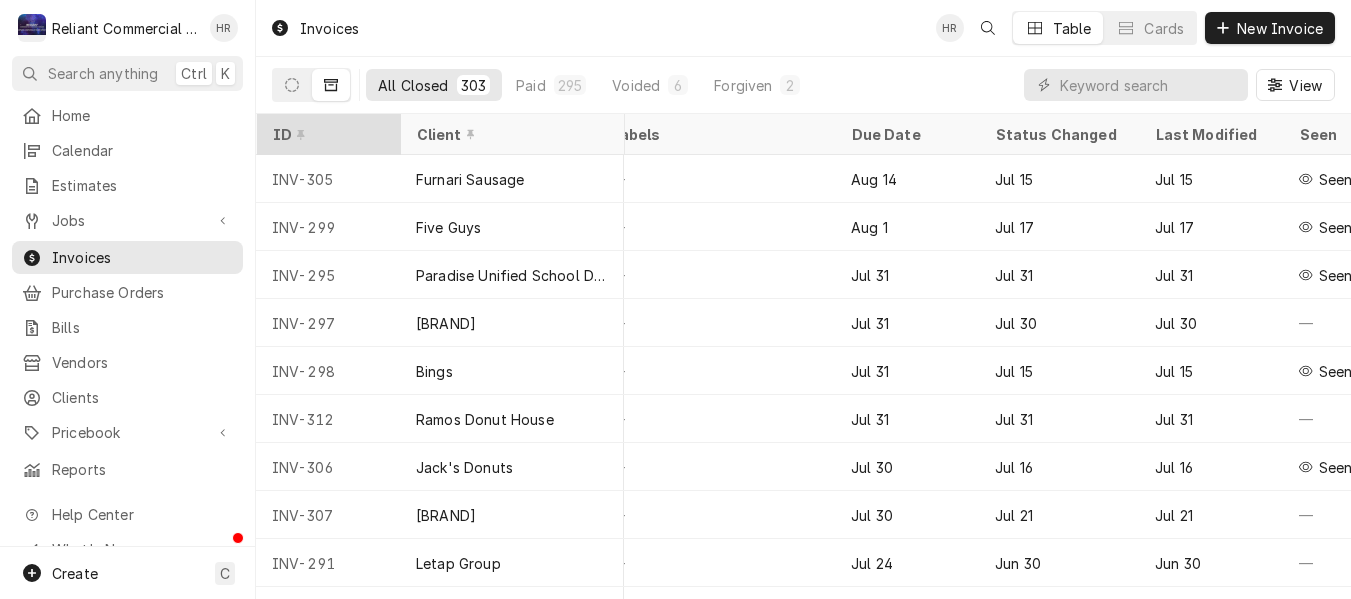 scroll, scrollTop: 0, scrollLeft: 1114, axis: horizontal 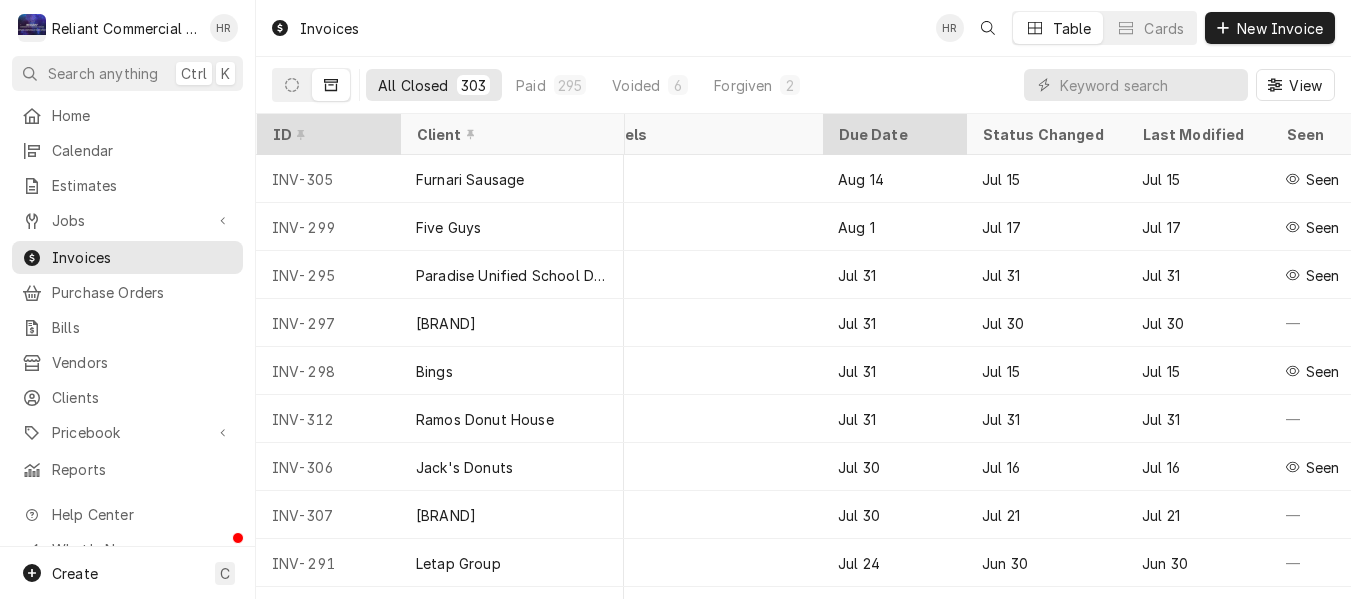 click on "Due Date" at bounding box center (892, 134) 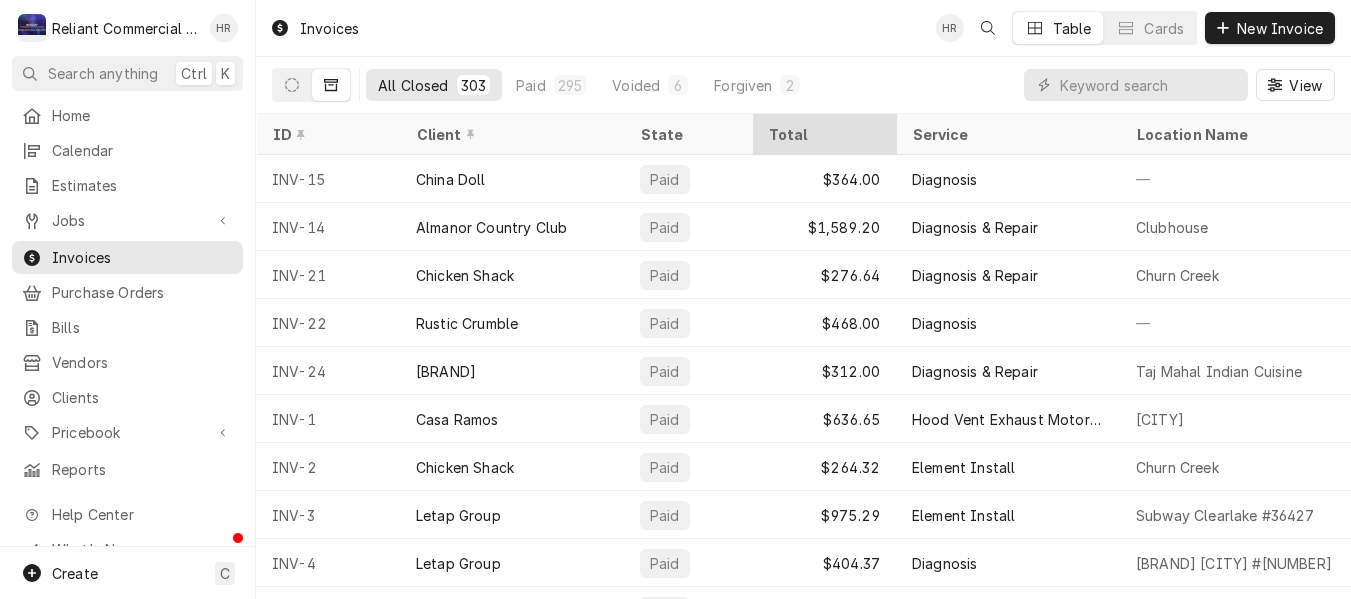 drag, startPoint x: 898, startPoint y: 130, endPoint x: 875, endPoint y: 136, distance: 23.769728 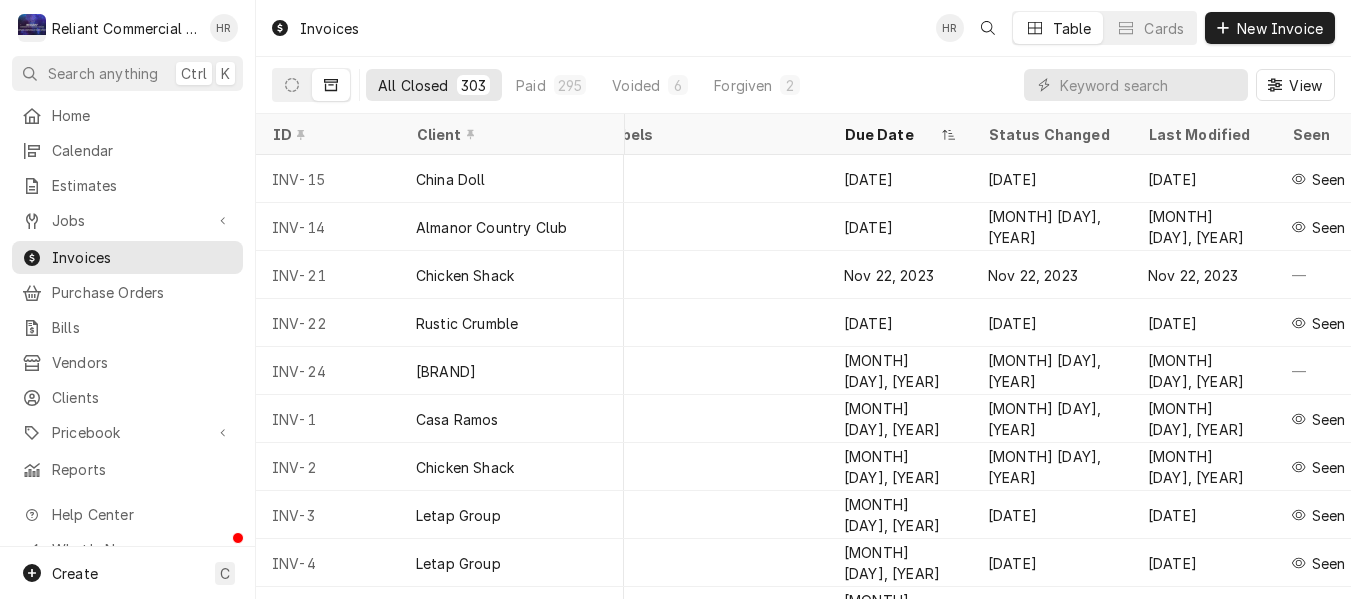 scroll, scrollTop: 0, scrollLeft: 1110, axis: horizontal 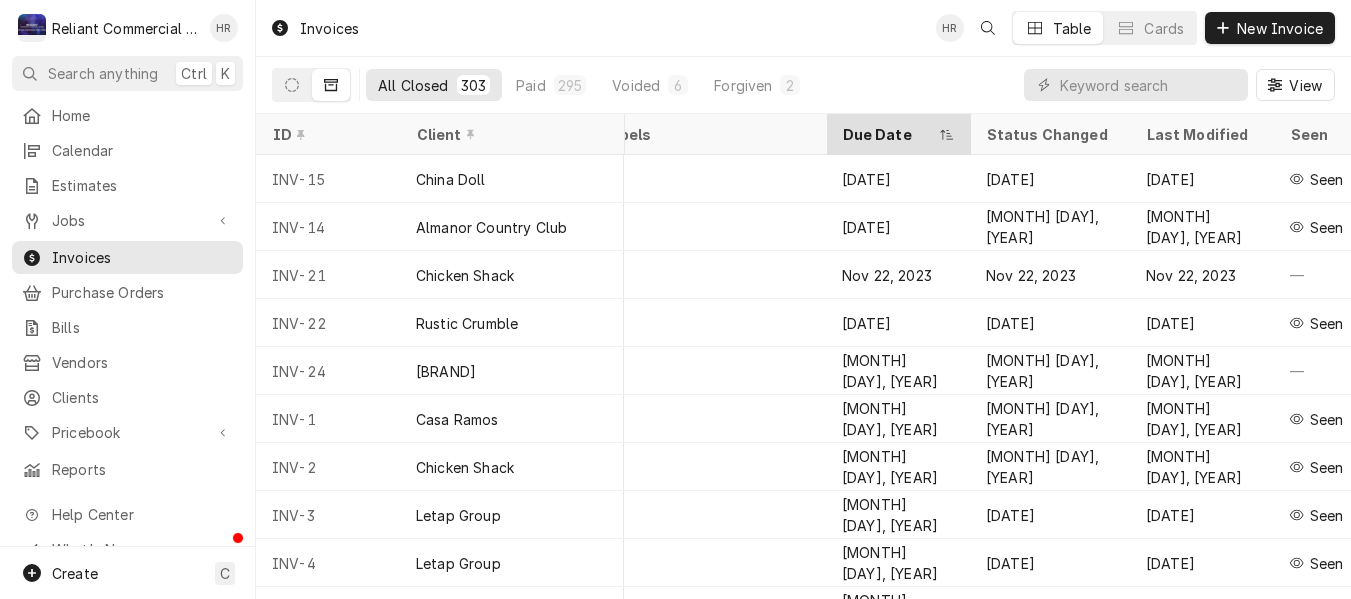 click 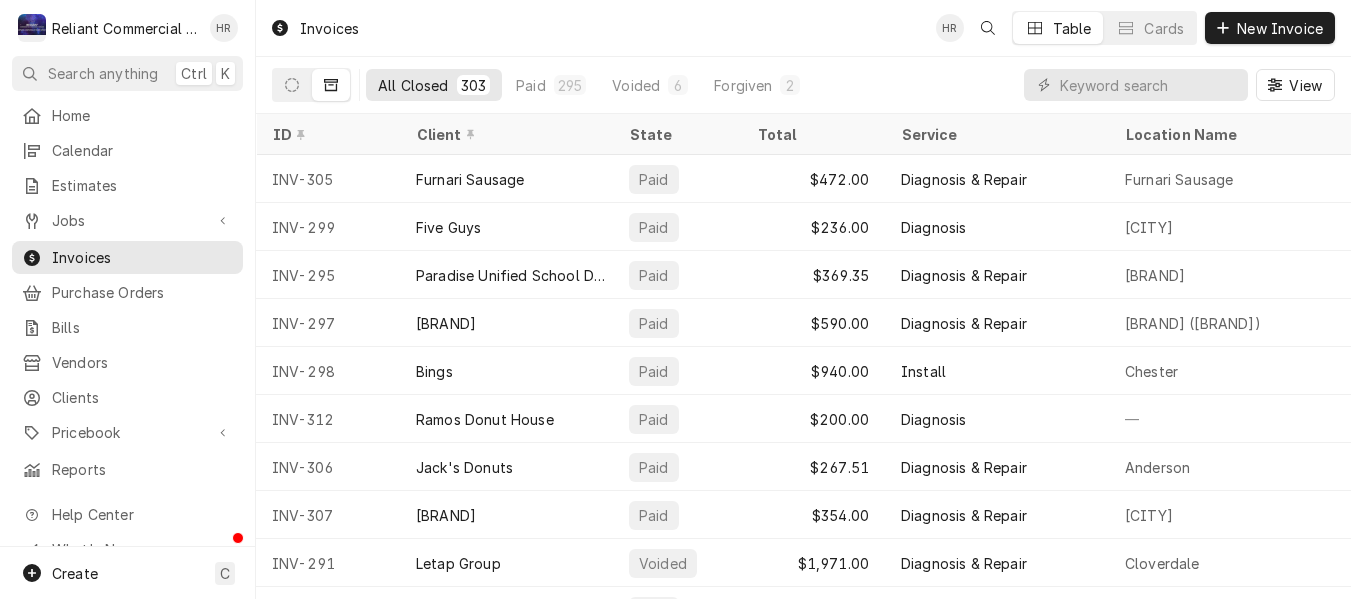 scroll, scrollTop: 0, scrollLeft: 0, axis: both 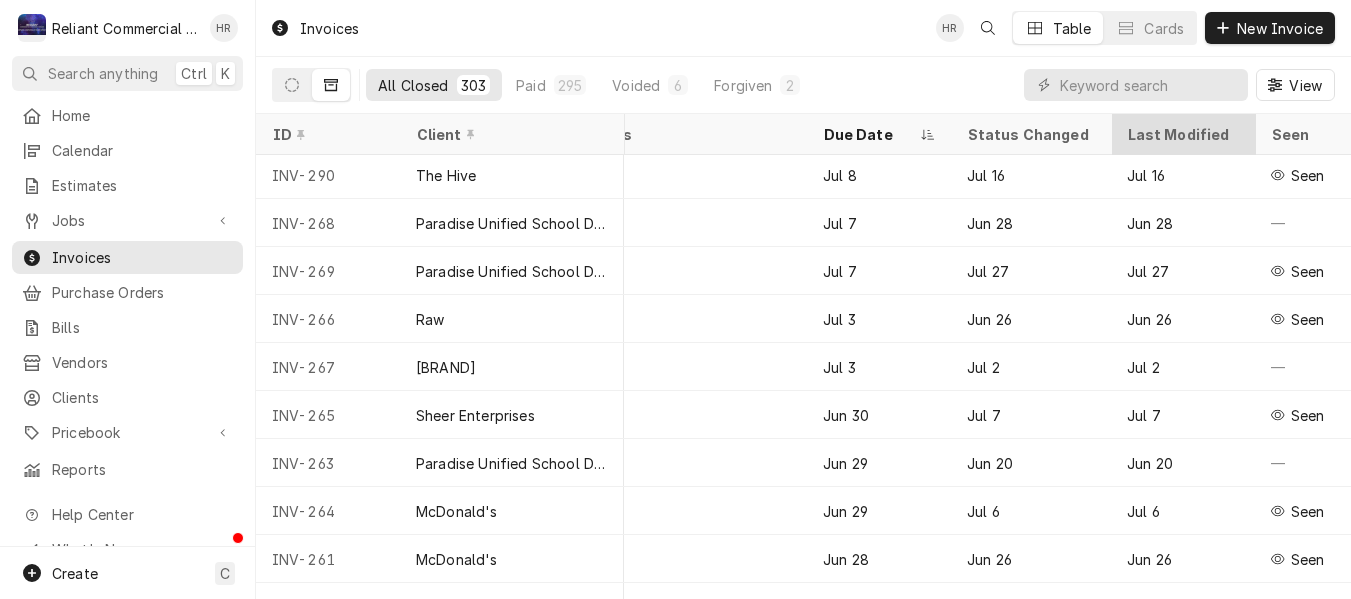 click on "Last Modified" at bounding box center [1181, 134] 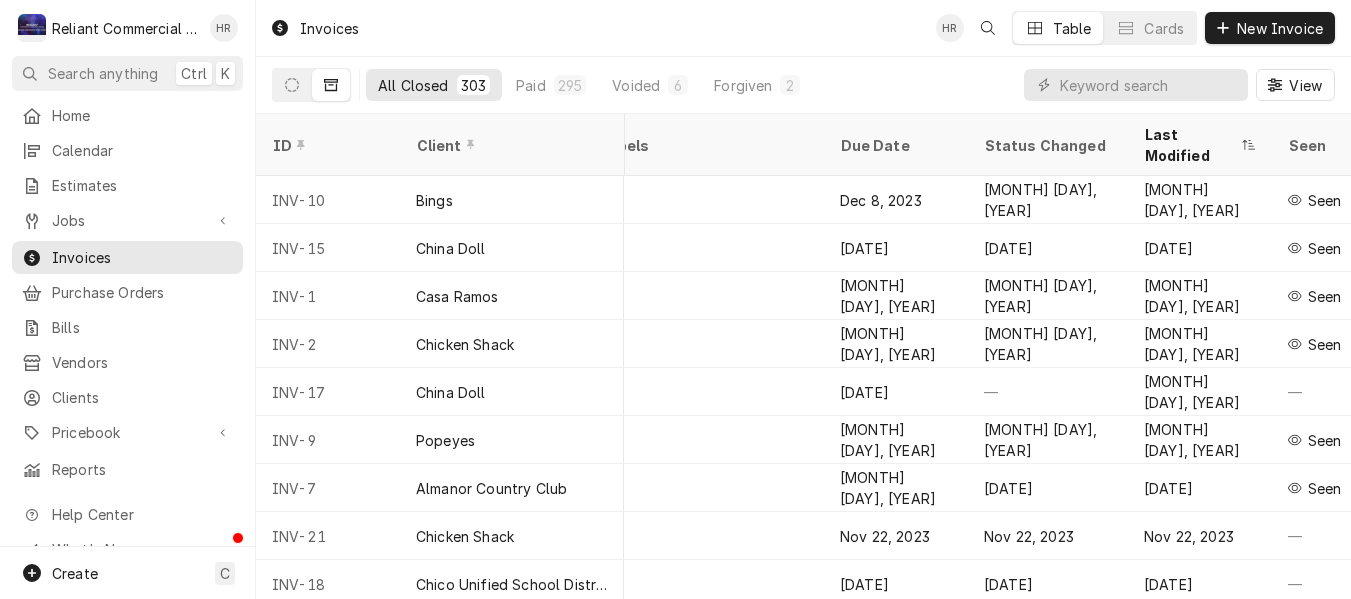 scroll, scrollTop: 0, scrollLeft: 1144, axis: horizontal 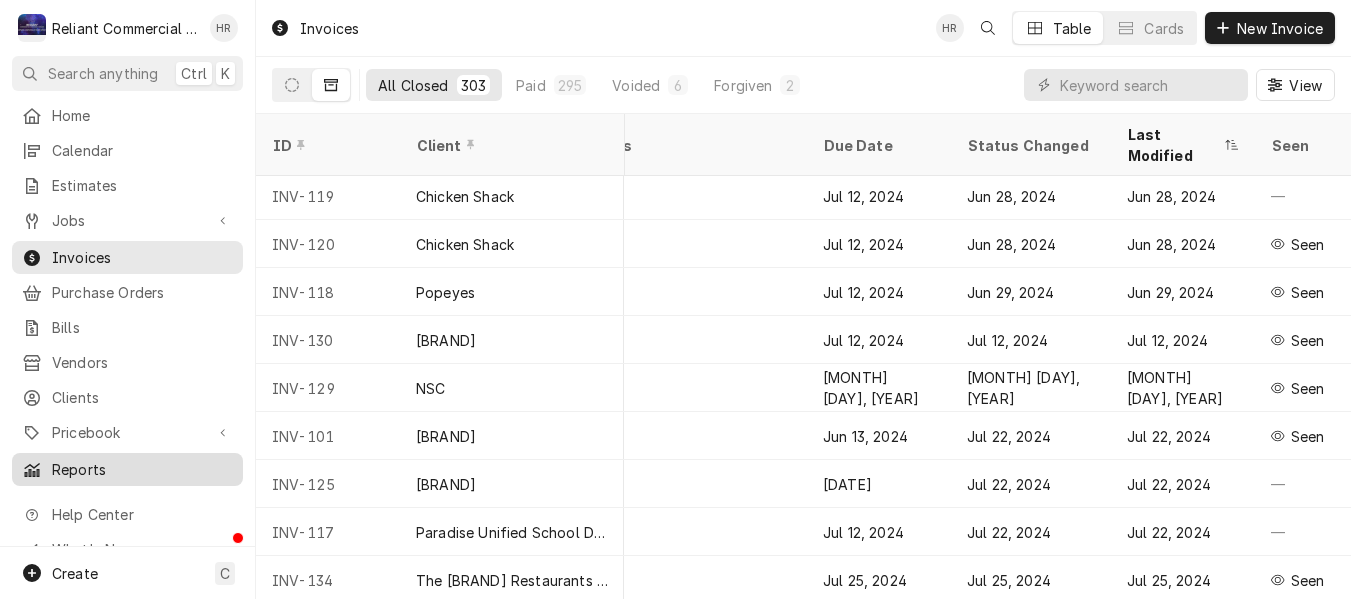 click on "Reports" at bounding box center [142, 469] 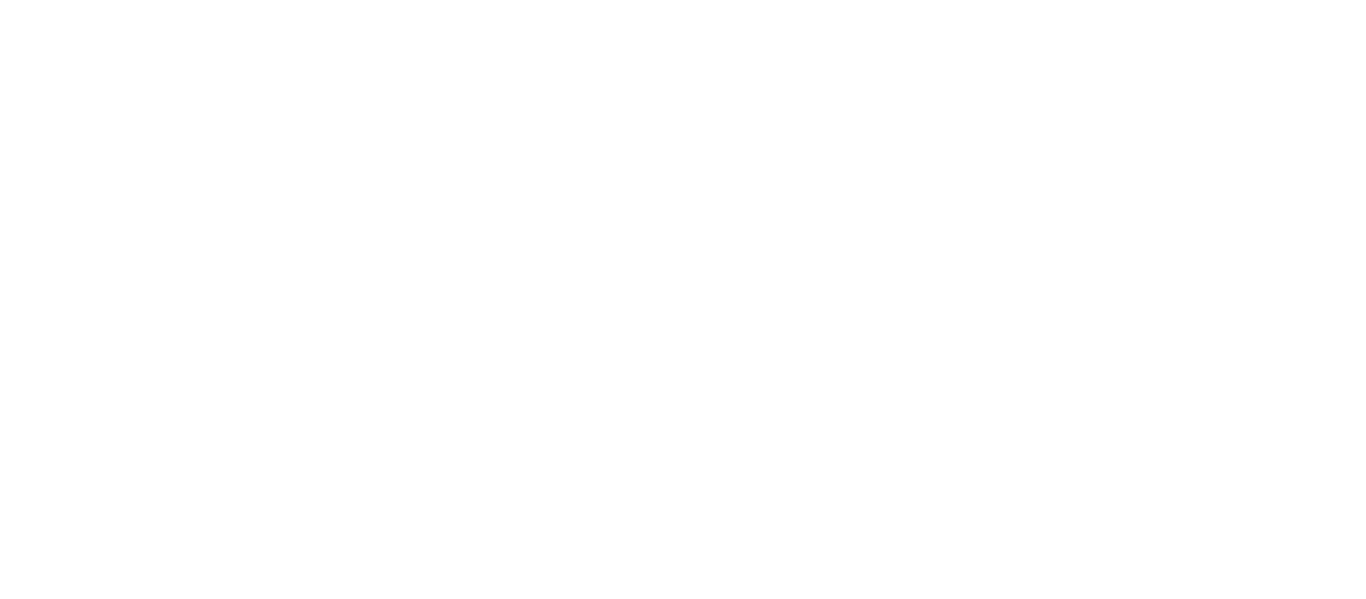 scroll, scrollTop: 0, scrollLeft: 0, axis: both 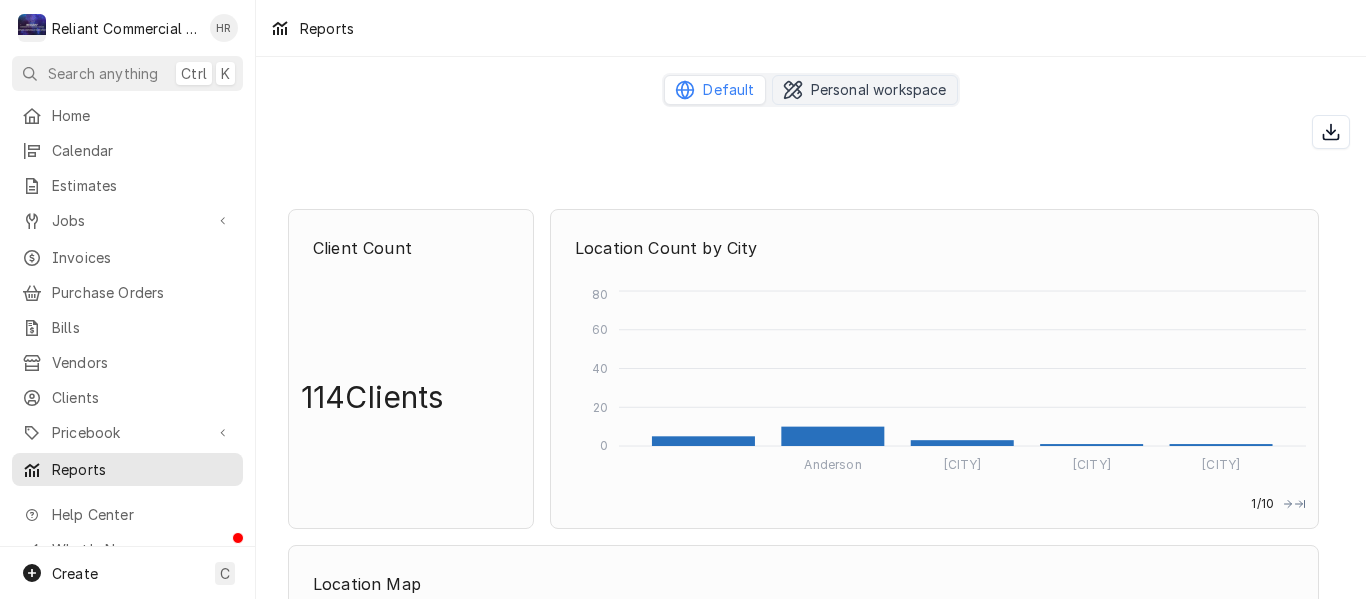 click on "Personal workspace" at bounding box center [879, 90] 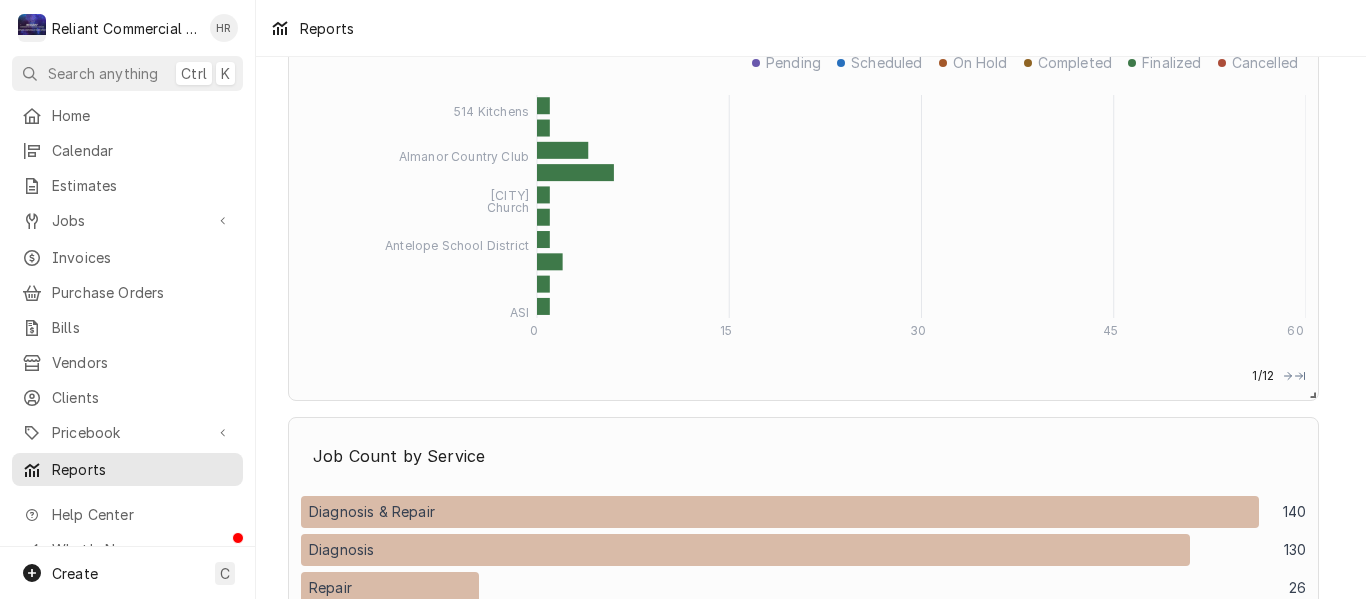 scroll, scrollTop: 3900, scrollLeft: 0, axis: vertical 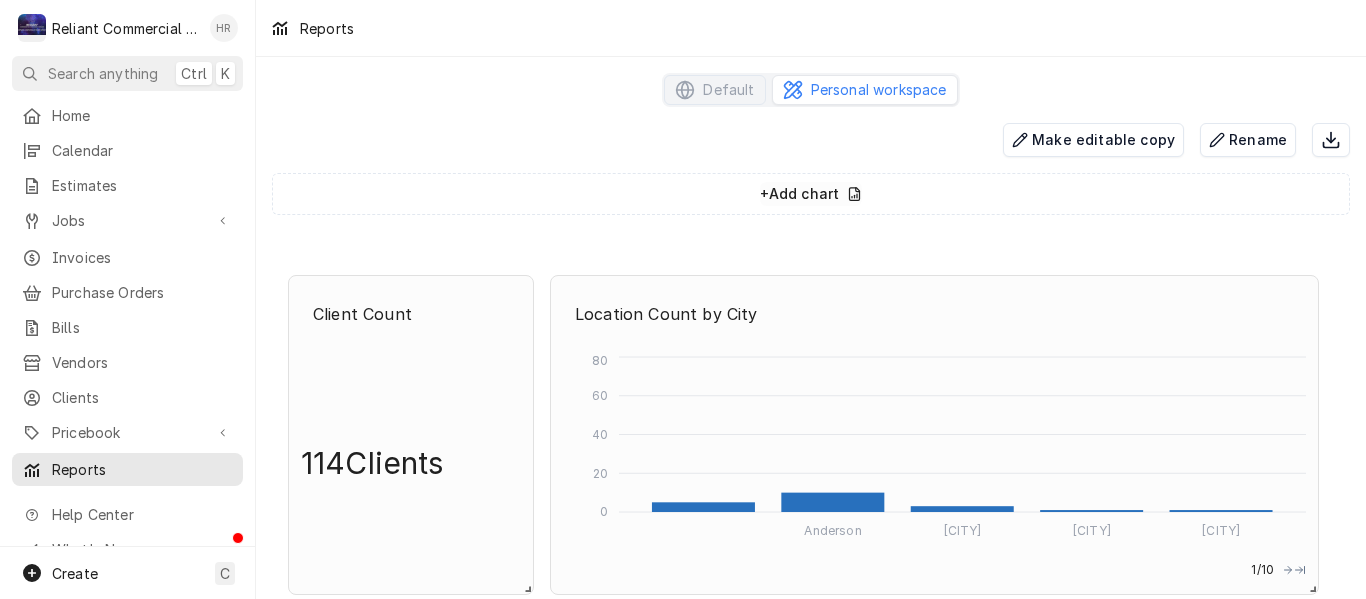 click at bounding box center [224, 28] 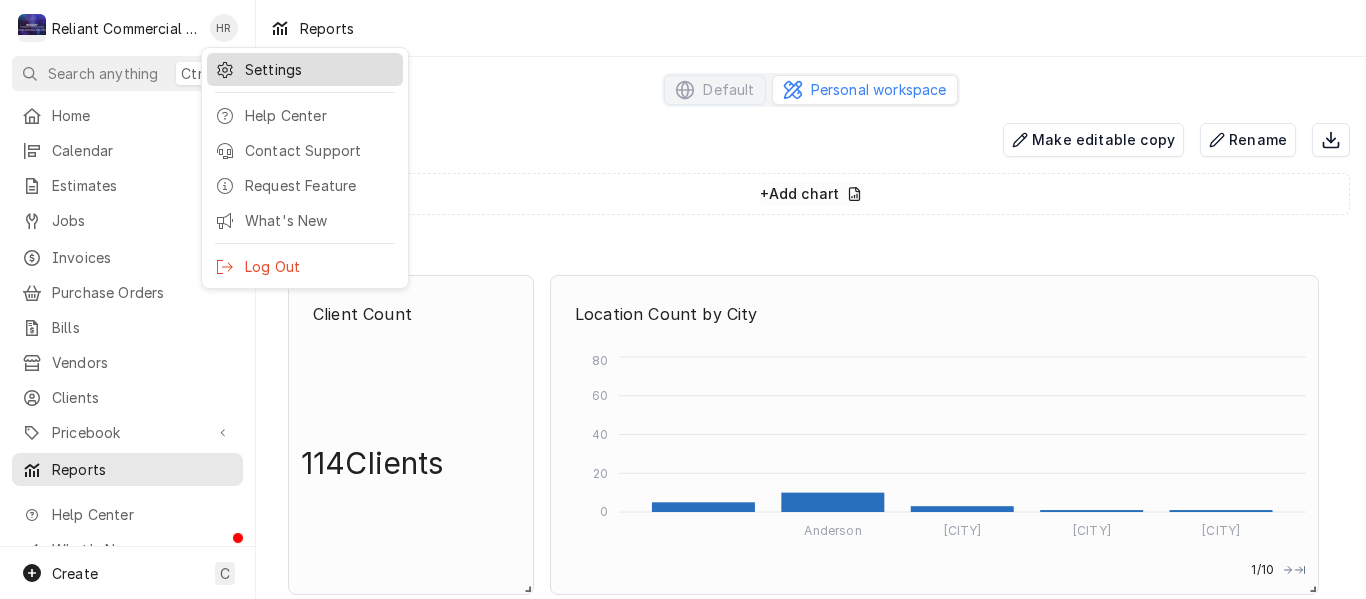 click on "Settings" at bounding box center (320, 69) 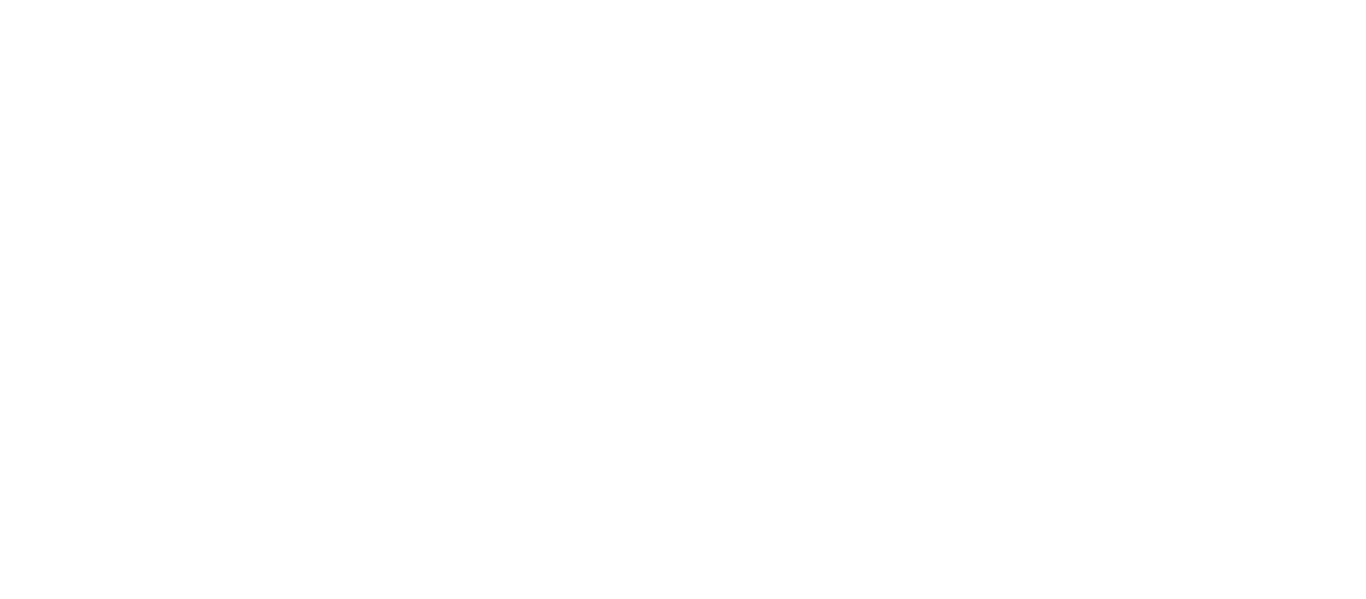 scroll, scrollTop: 0, scrollLeft: 0, axis: both 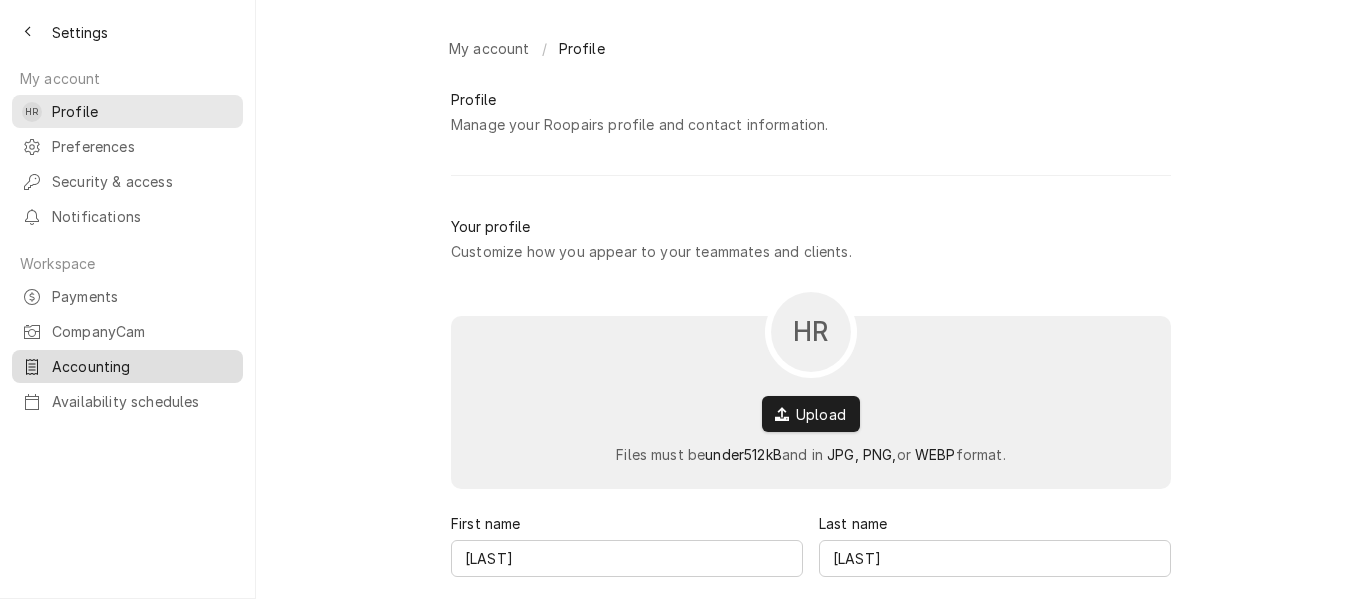 click on "Accounting" at bounding box center [142, 366] 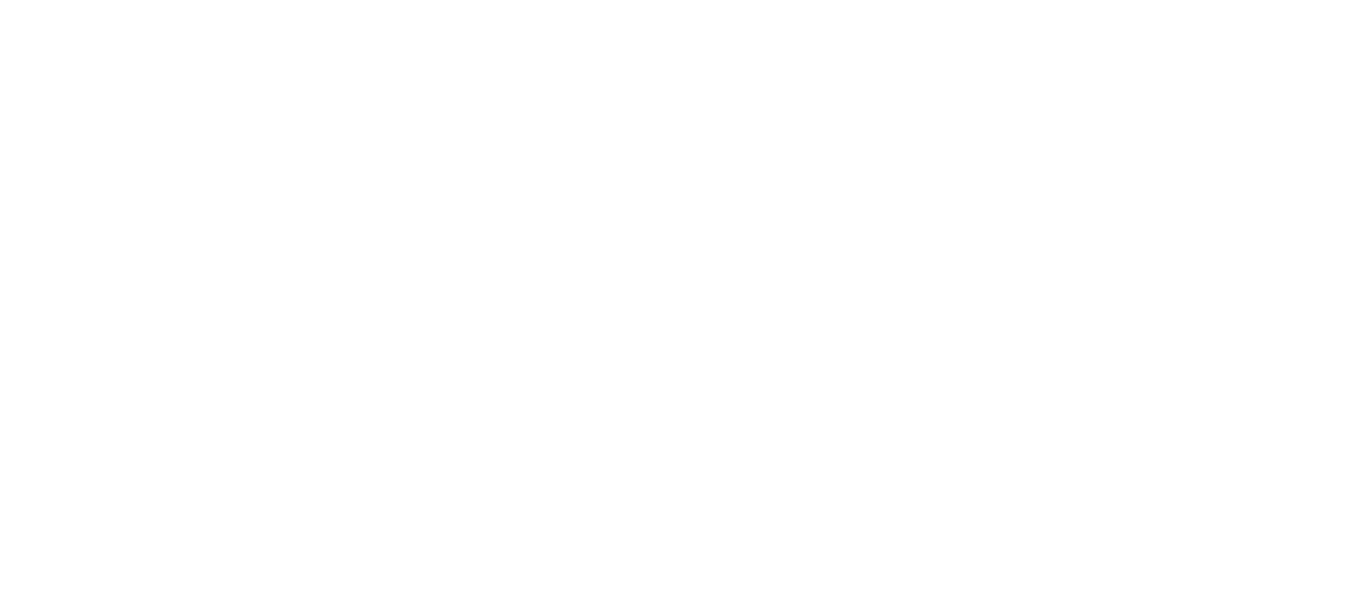 scroll, scrollTop: 0, scrollLeft: 0, axis: both 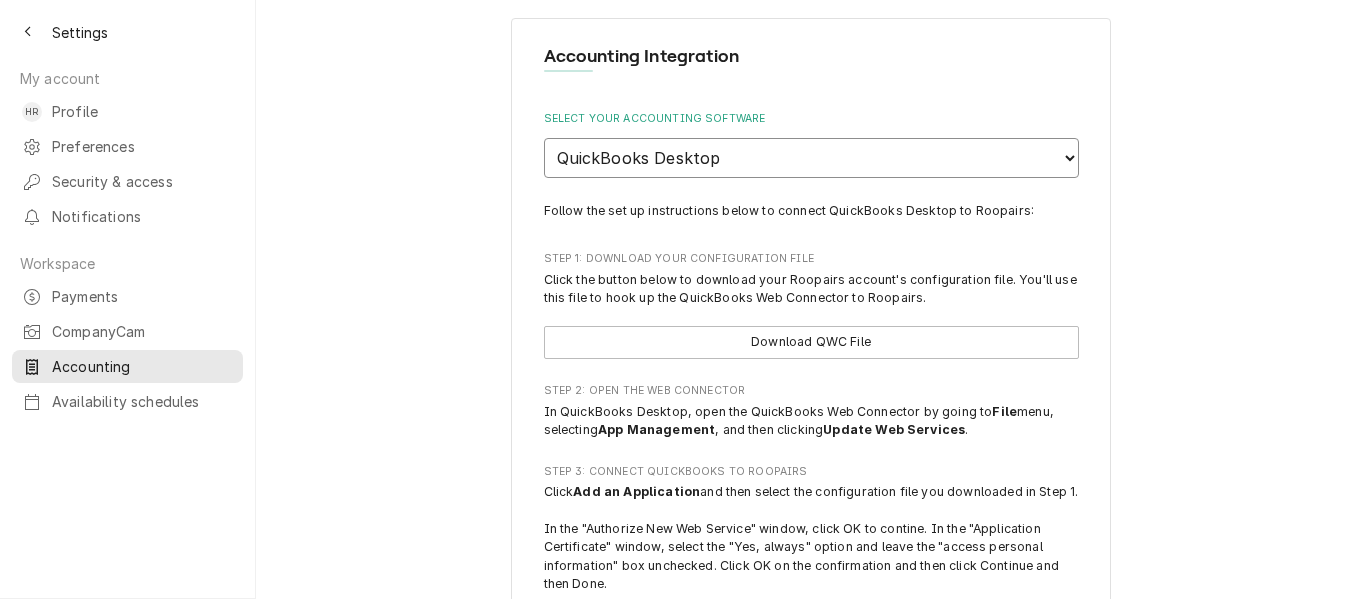 click on "None APIDeck QuickBooks Desktop" at bounding box center (811, 158) 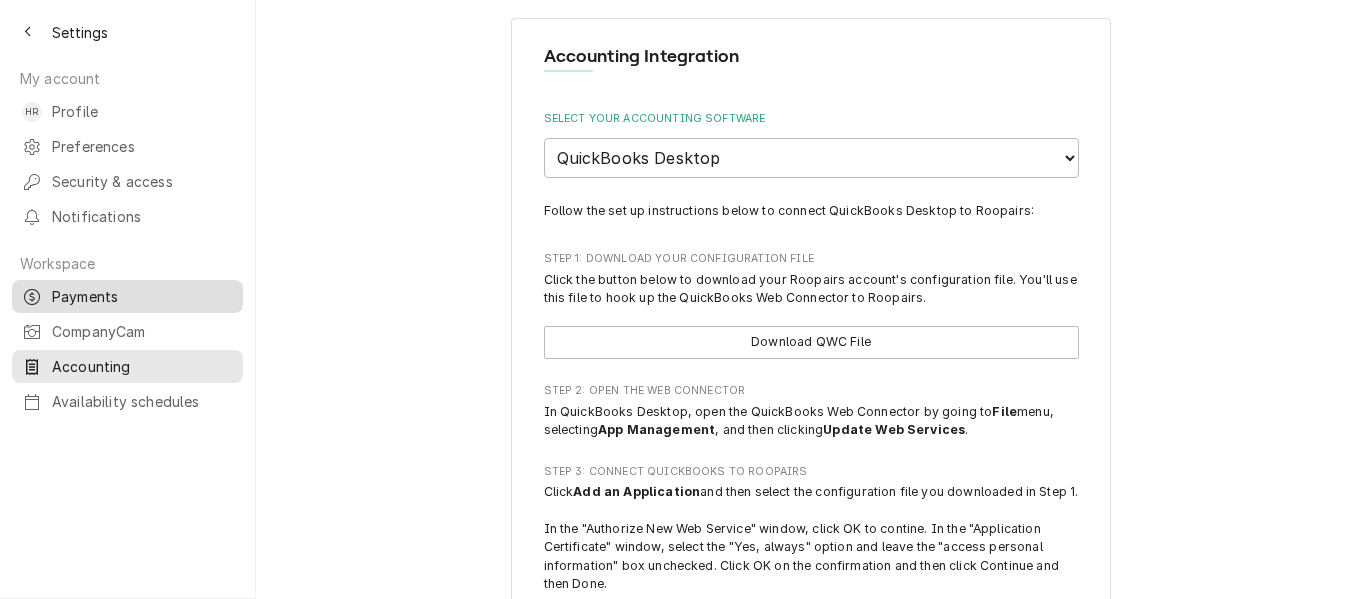 click on "Payments" at bounding box center [142, 296] 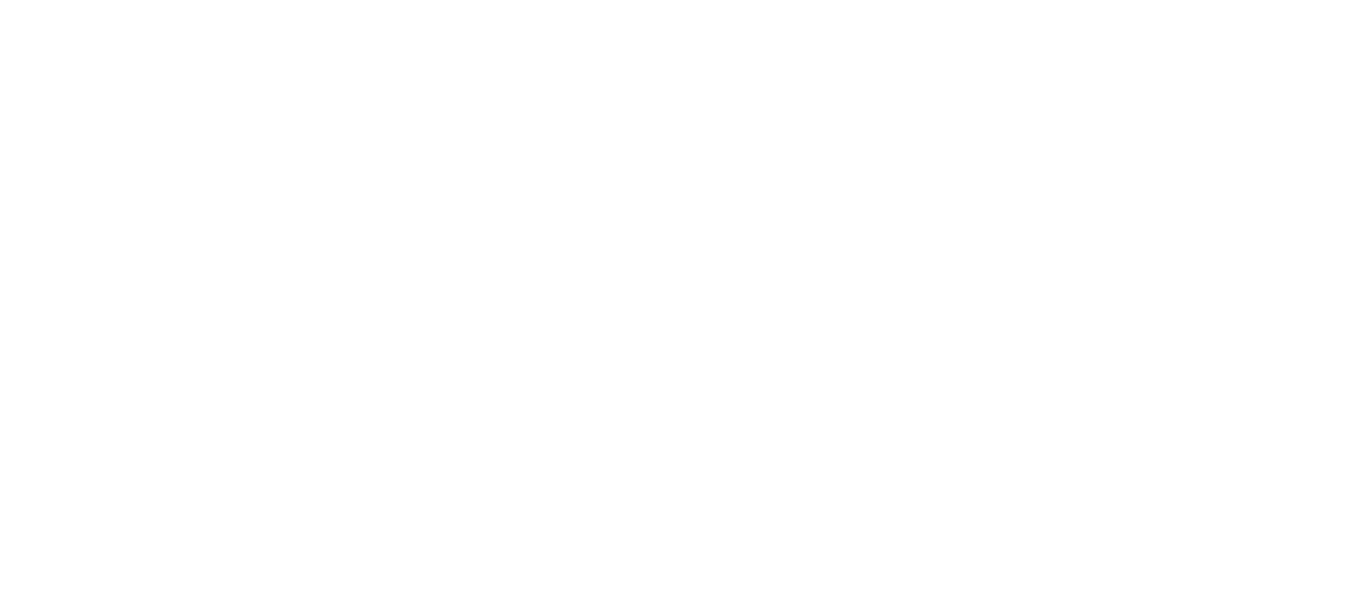 scroll, scrollTop: 0, scrollLeft: 0, axis: both 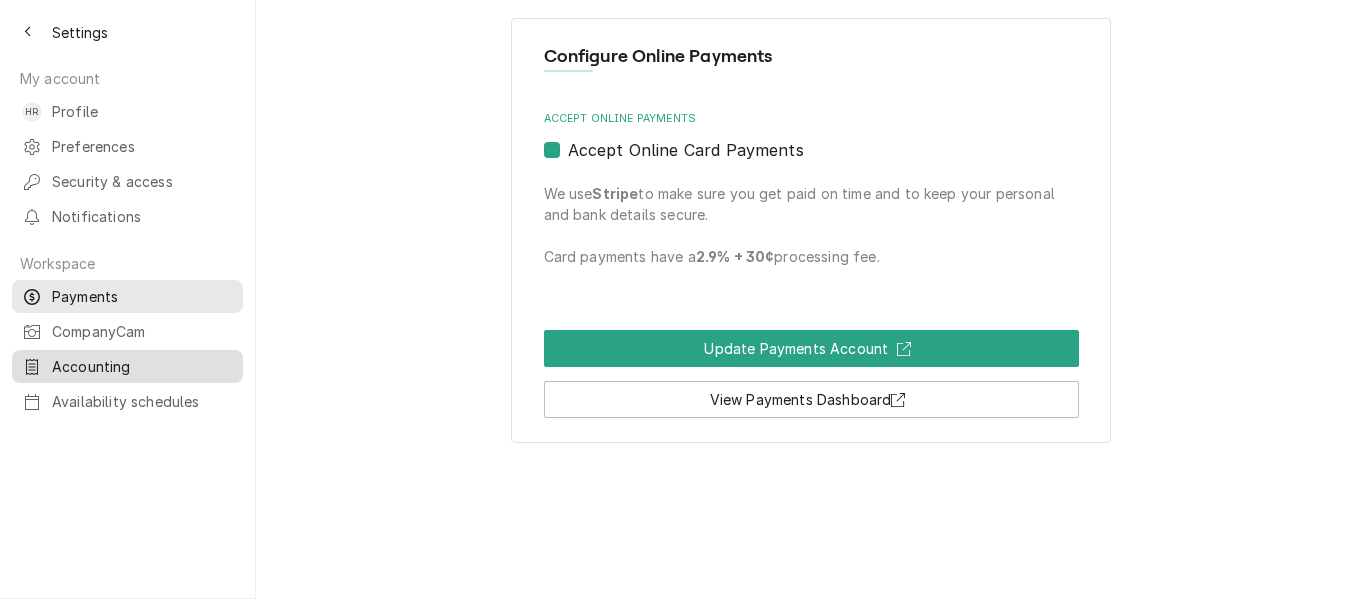 click on "Accounting" at bounding box center [142, 366] 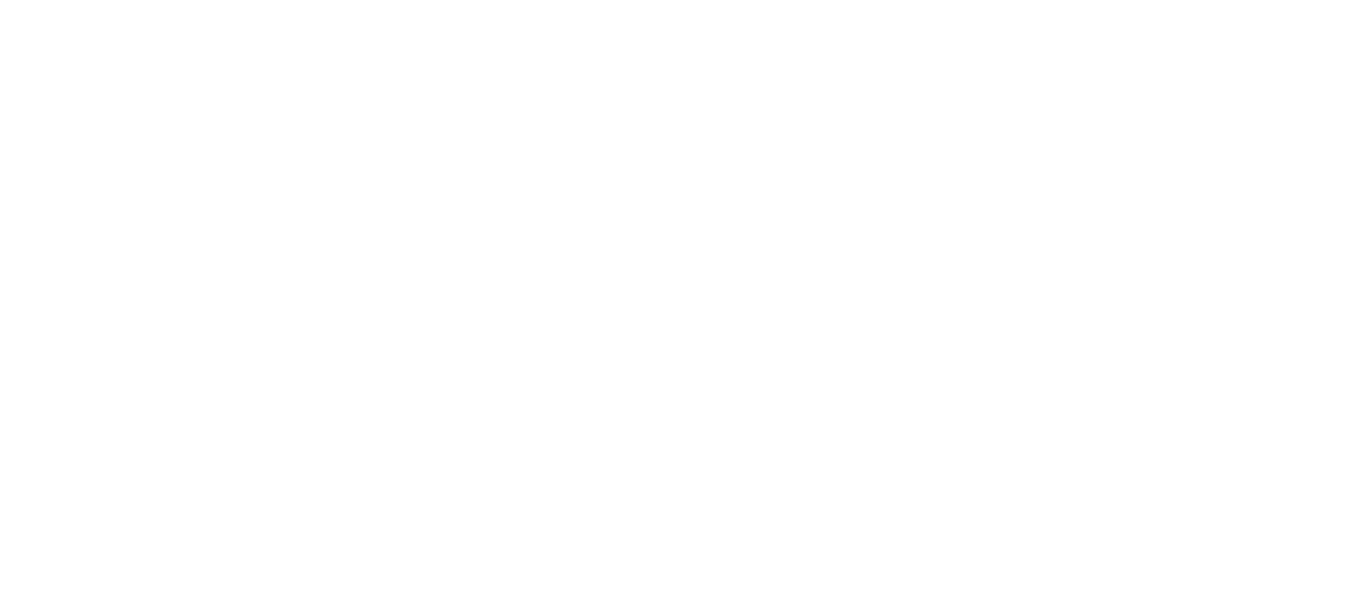 scroll, scrollTop: 0, scrollLeft: 0, axis: both 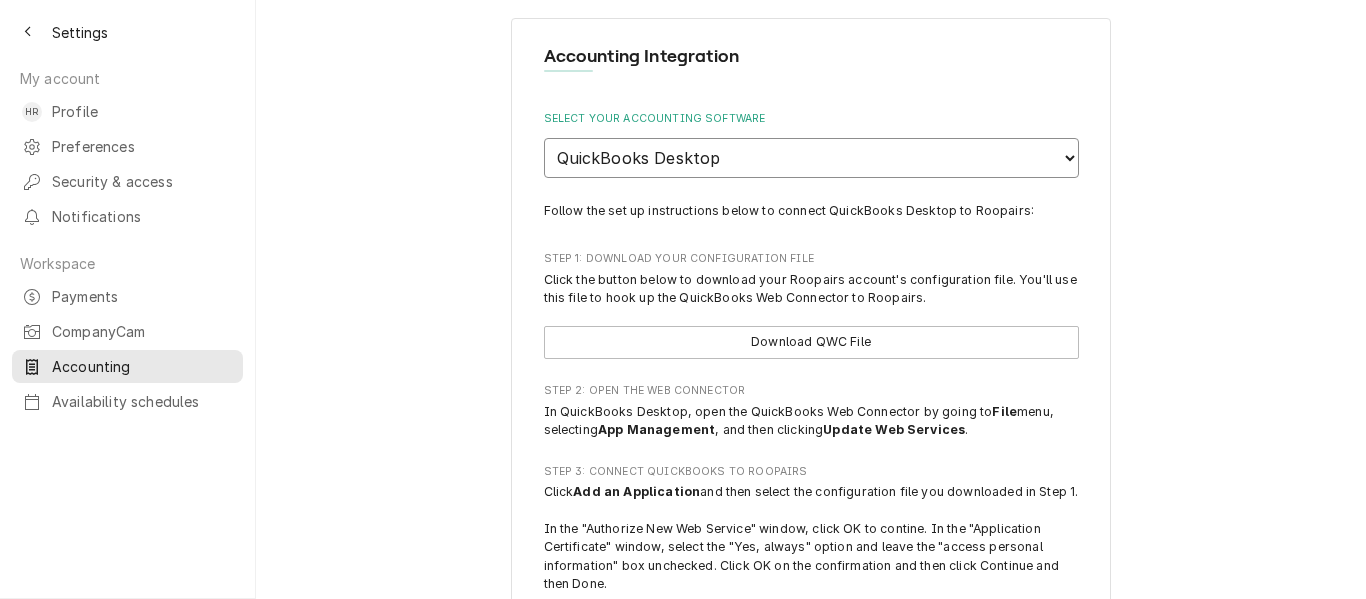 click on "None APIDeck QuickBooks Desktop" at bounding box center (811, 158) 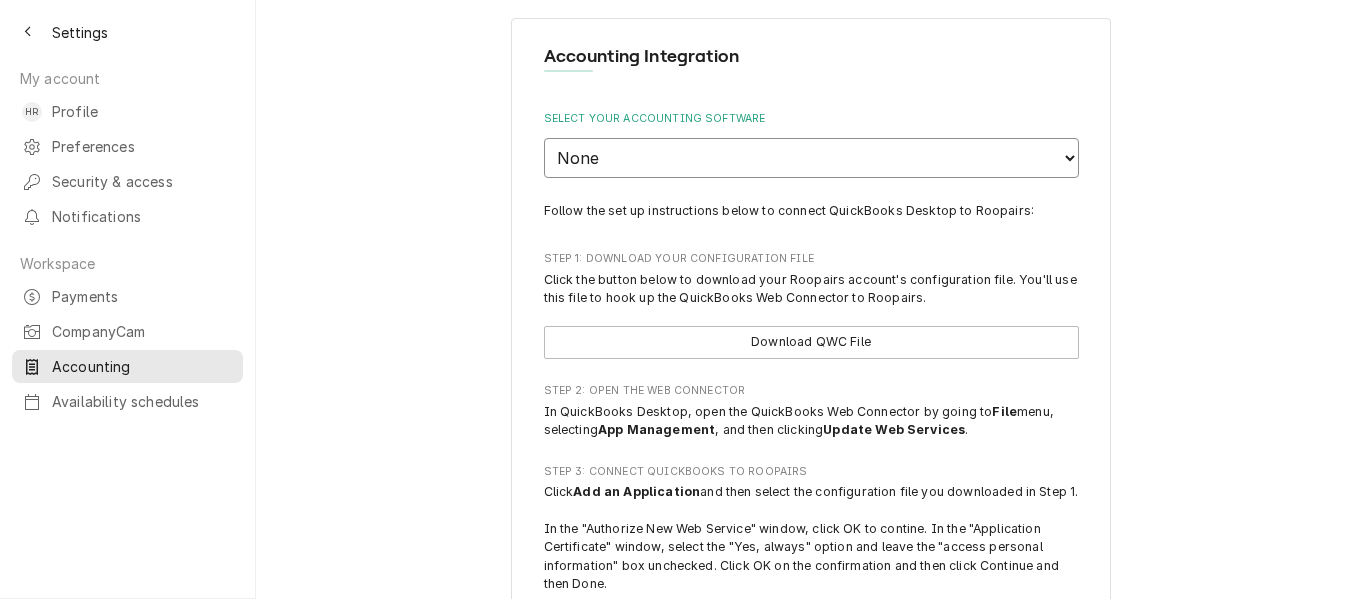 click on "None APIDeck QuickBooks Desktop" at bounding box center [811, 158] 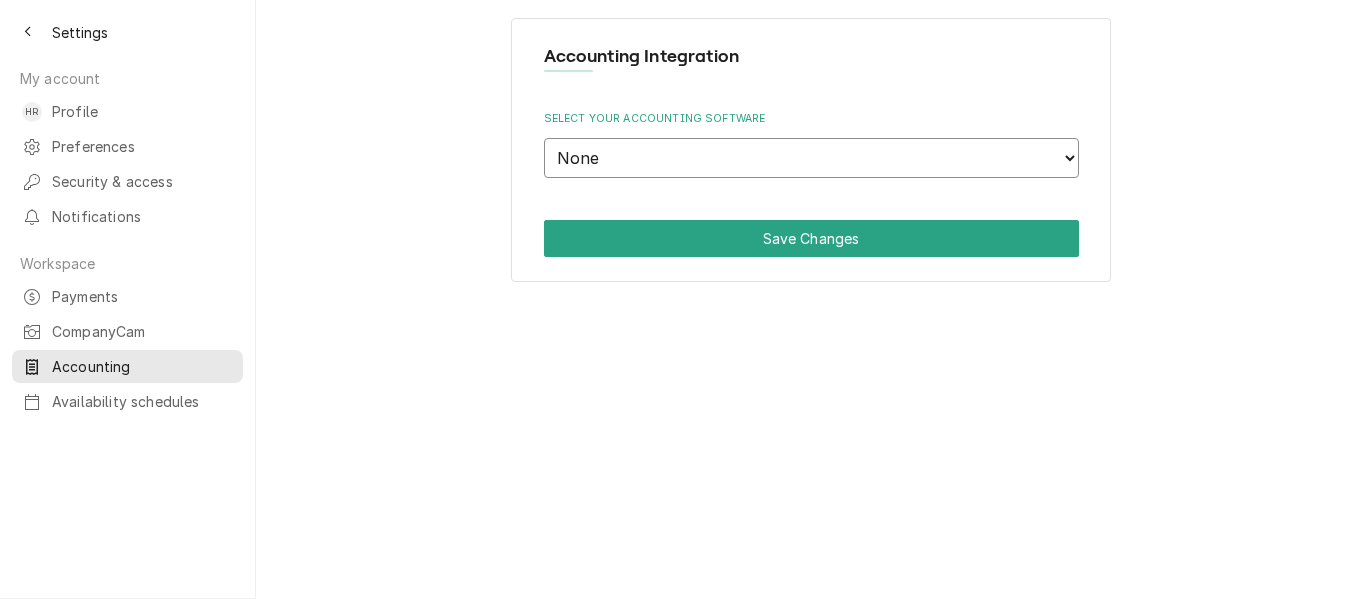click on "None APIDeck QuickBooks Desktop" at bounding box center (811, 158) 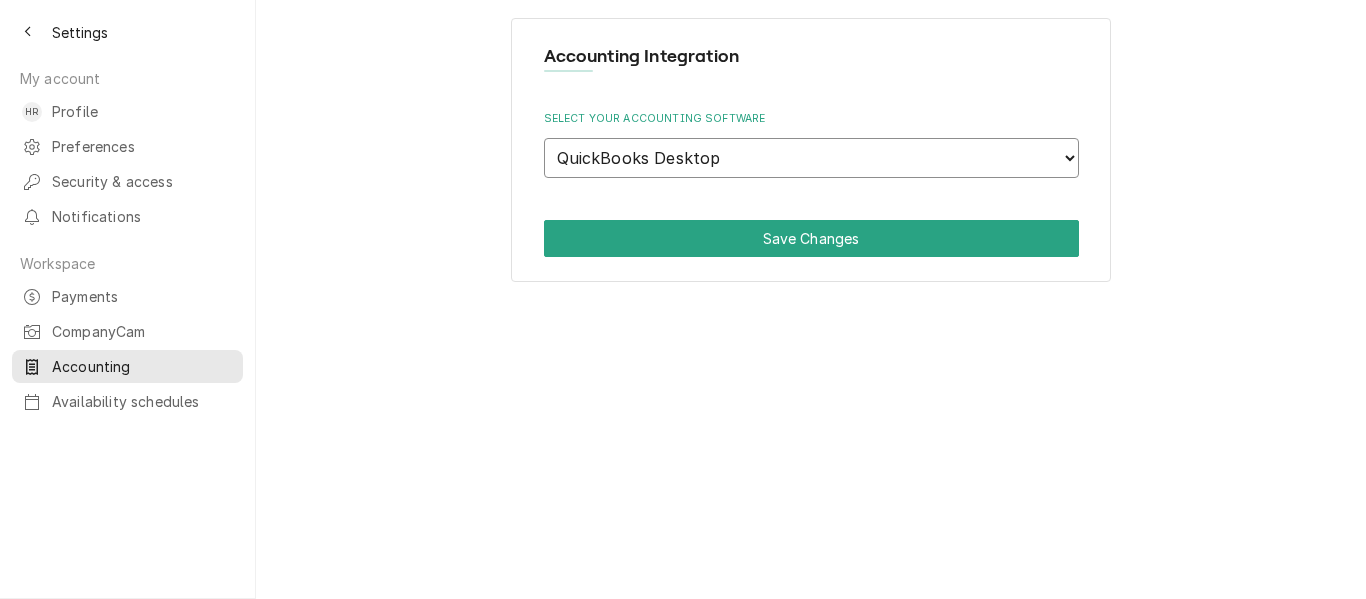 click on "None APIDeck QuickBooks Desktop" at bounding box center (811, 158) 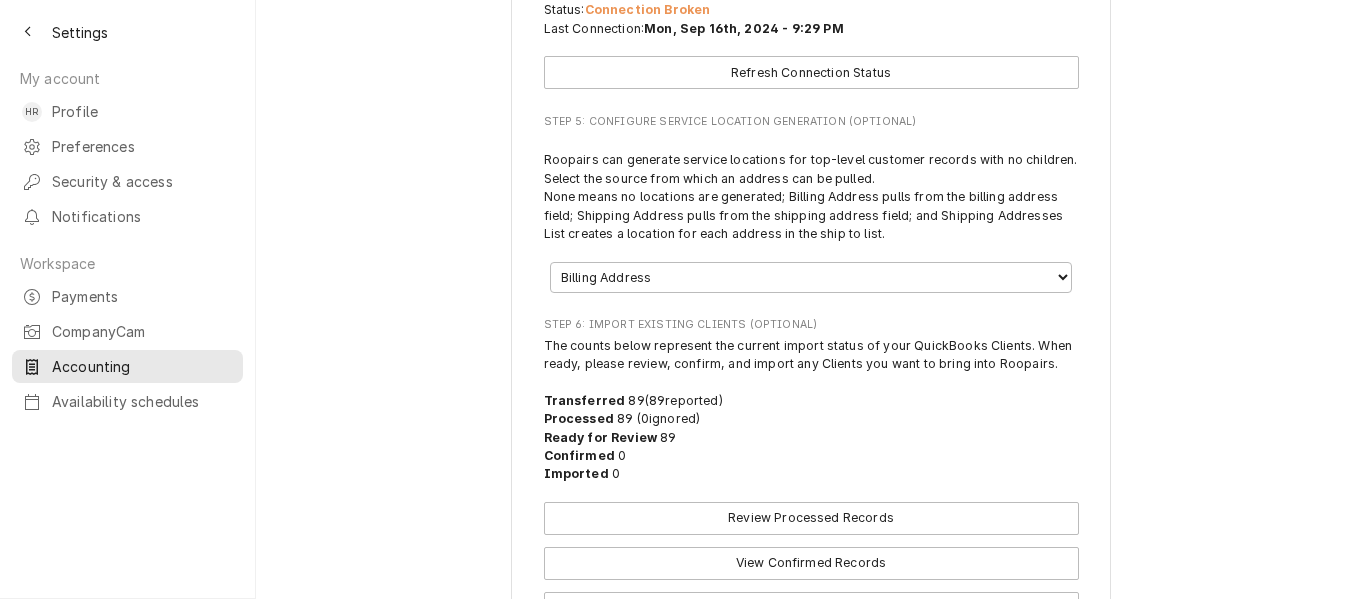 scroll, scrollTop: 0, scrollLeft: 0, axis: both 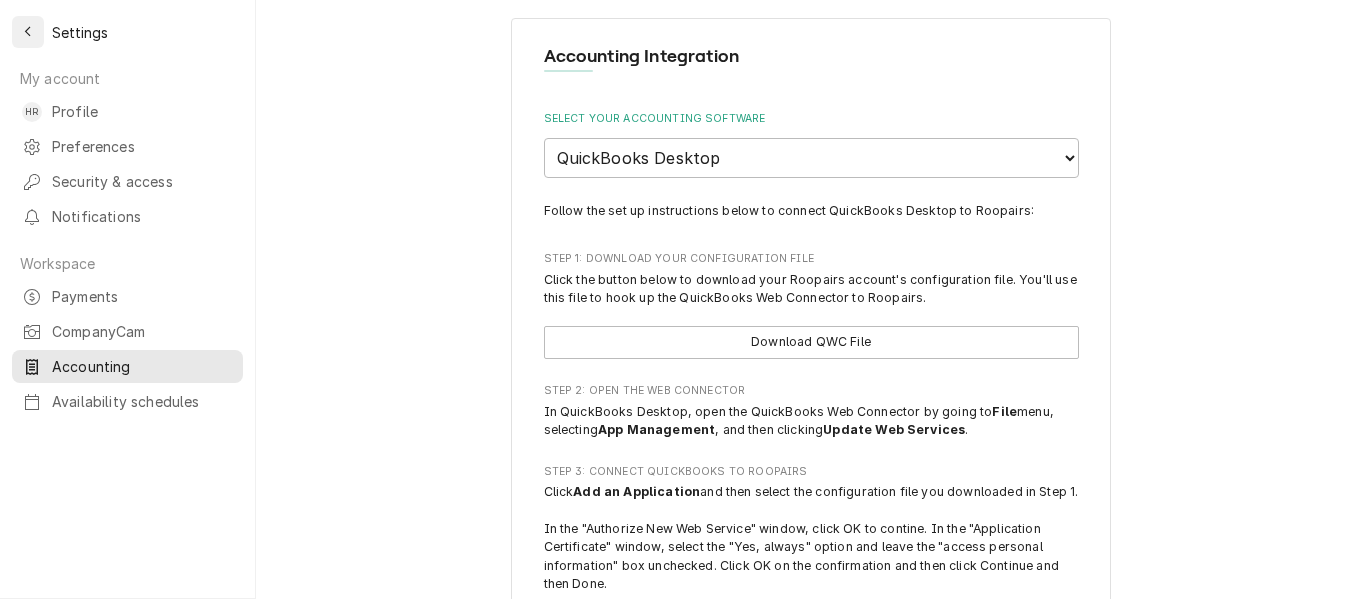 click 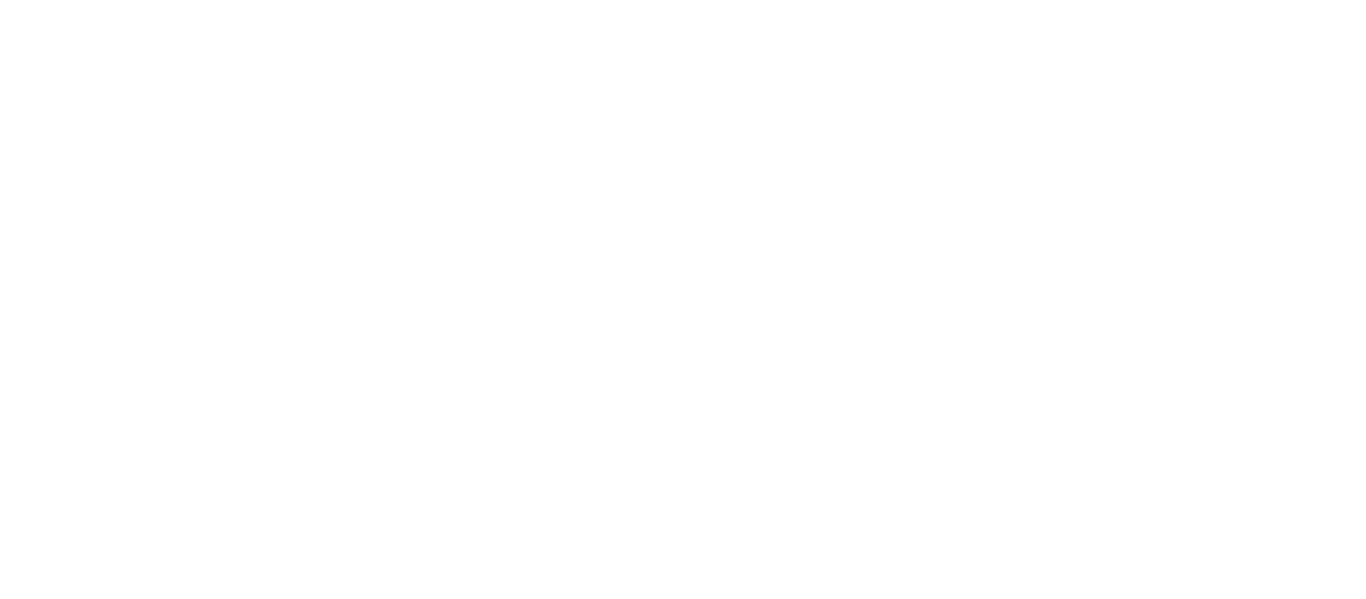 scroll, scrollTop: 0, scrollLeft: 0, axis: both 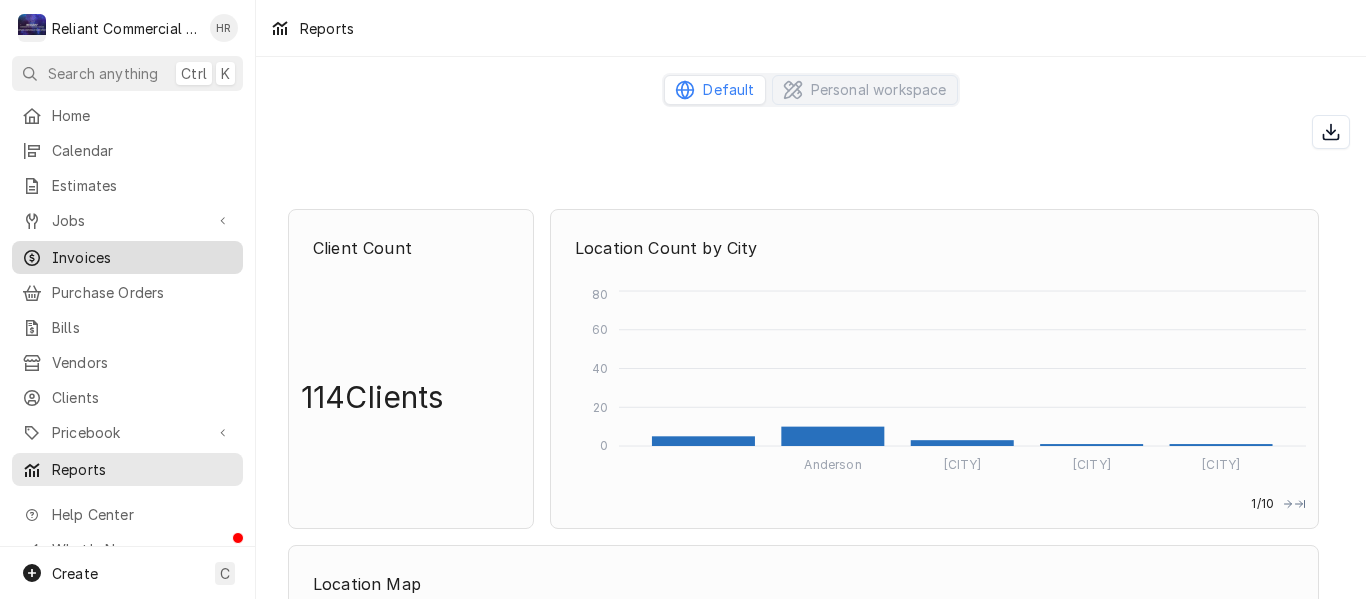 click on "Invoices" at bounding box center (142, 257) 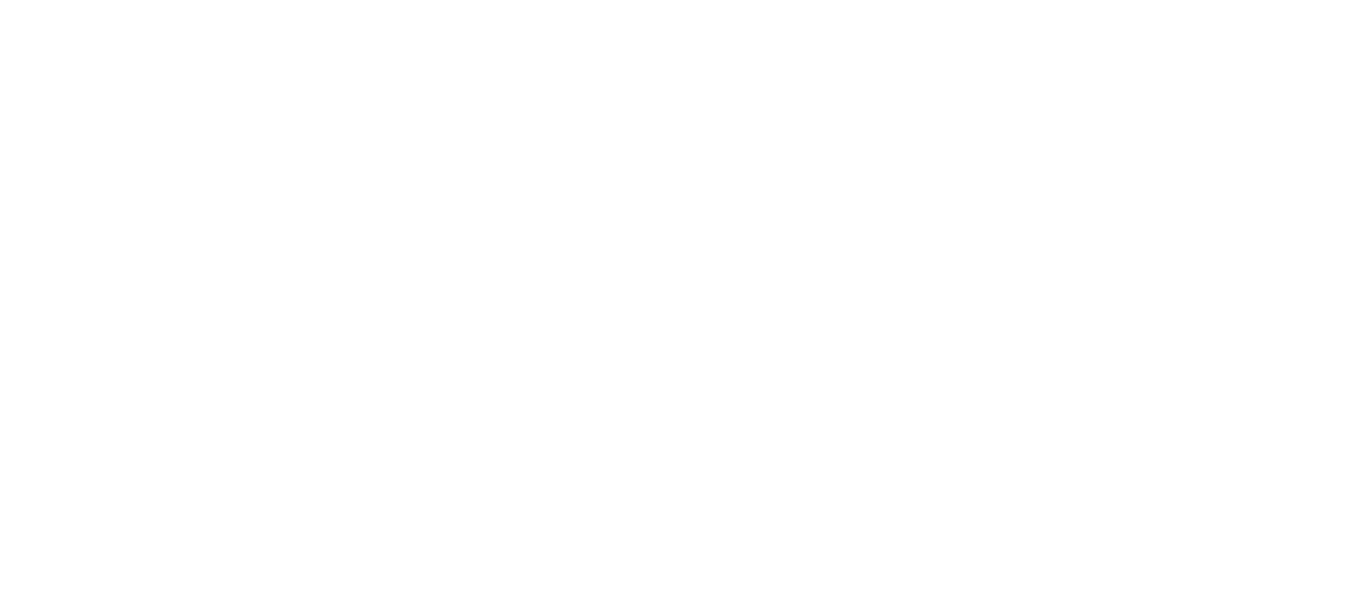 scroll, scrollTop: 0, scrollLeft: 0, axis: both 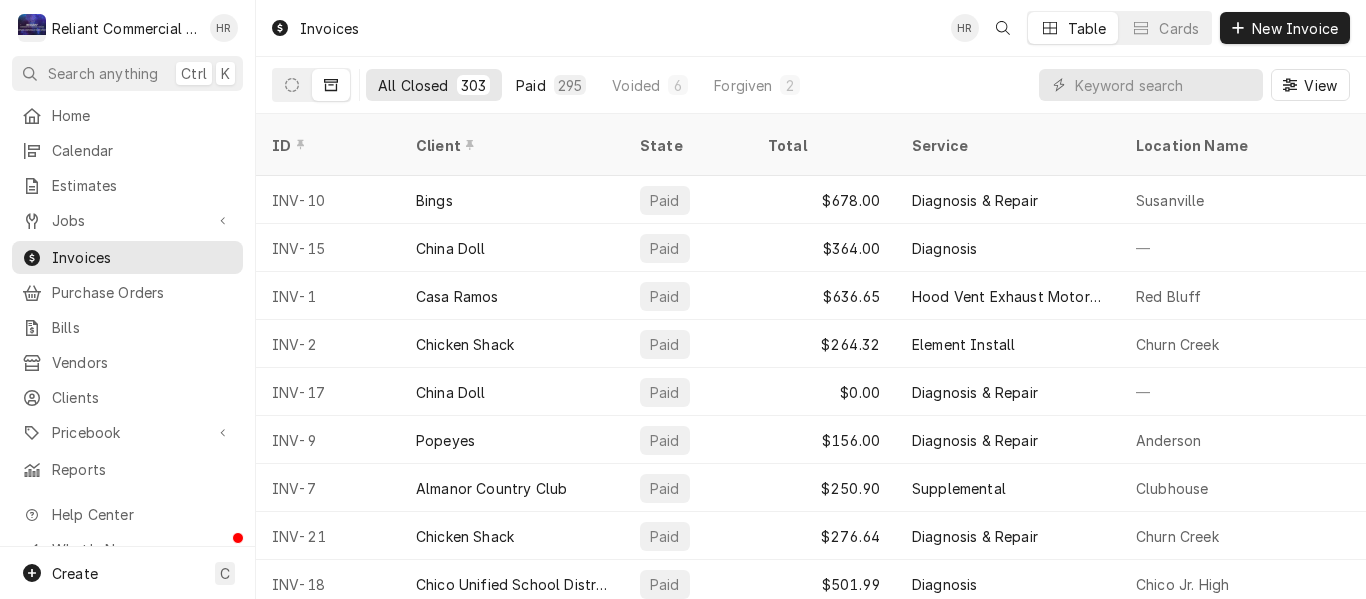 click on "Paid" at bounding box center (531, 85) 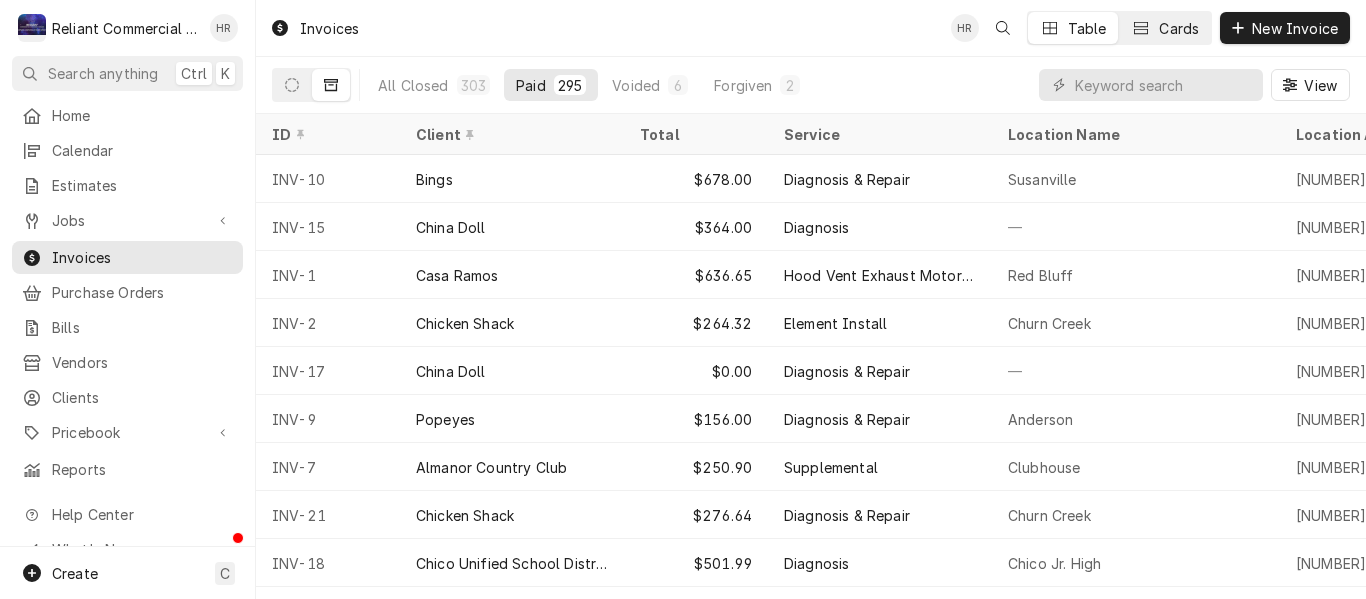 click on "Cards" at bounding box center [1165, 28] 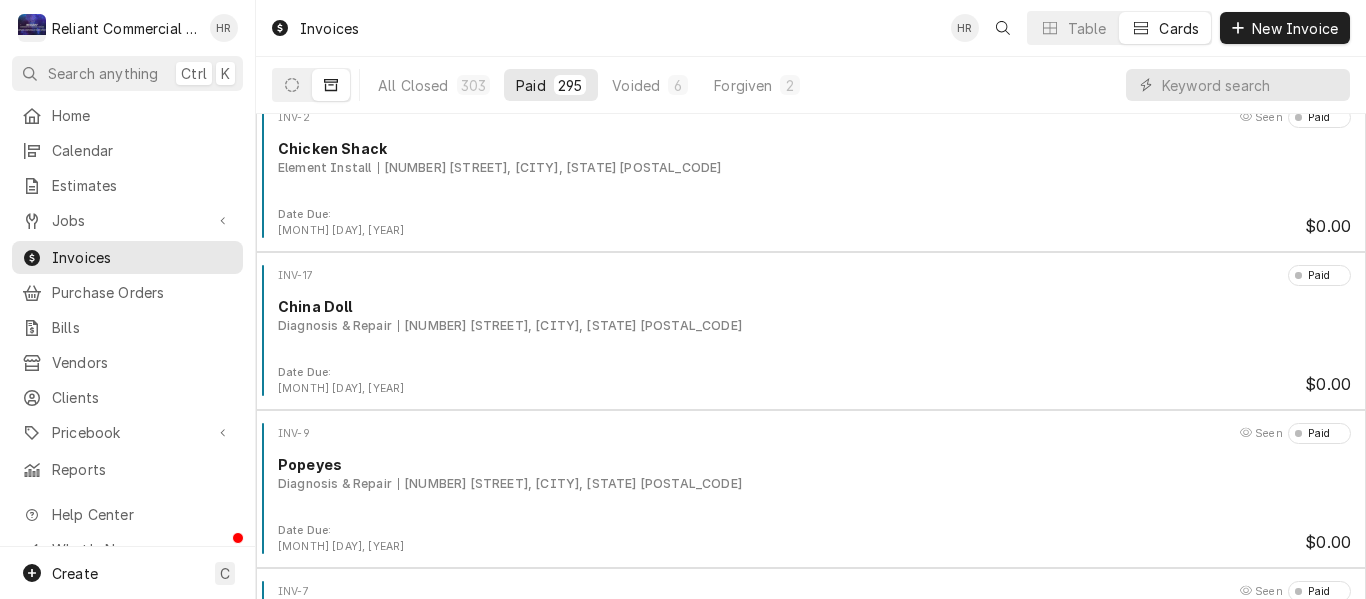 scroll, scrollTop: 0, scrollLeft: 0, axis: both 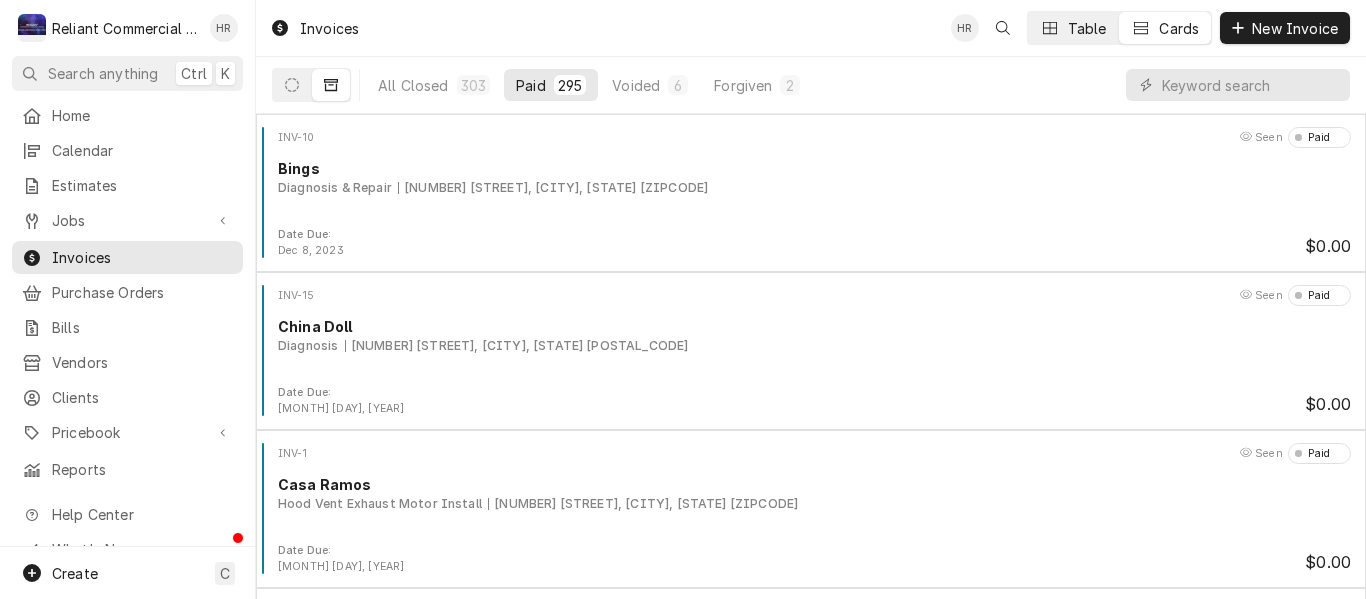 click on "Table" at bounding box center (1073, 28) 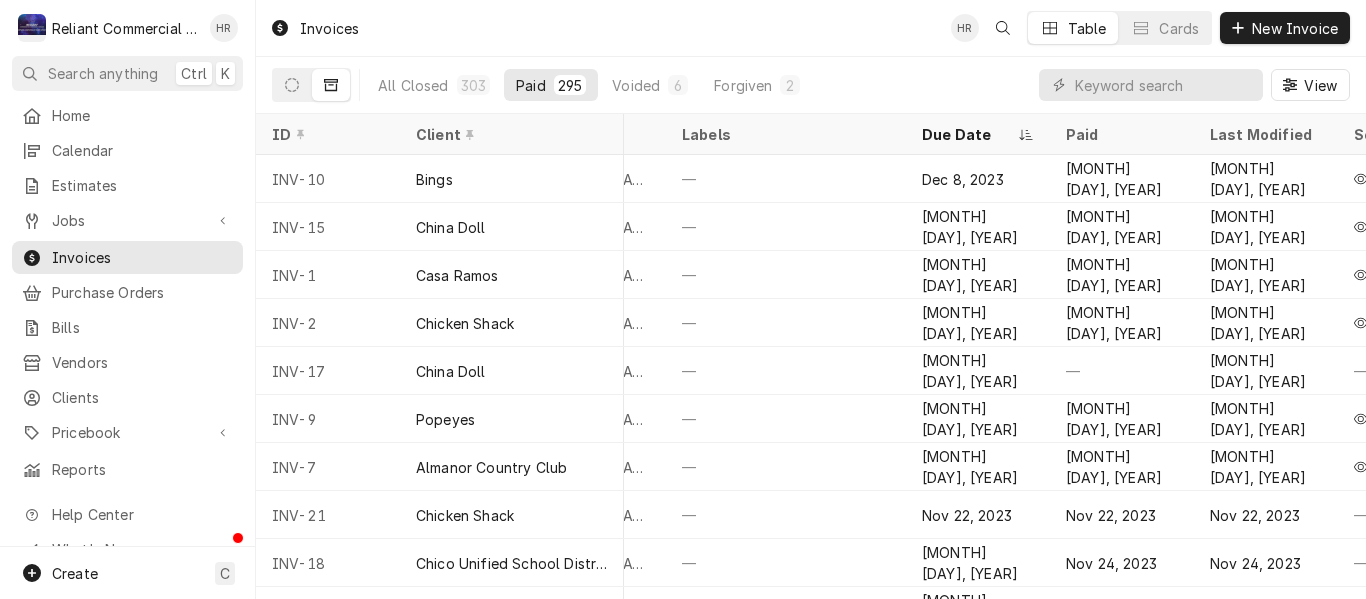 scroll, scrollTop: 0, scrollLeft: 985, axis: horizontal 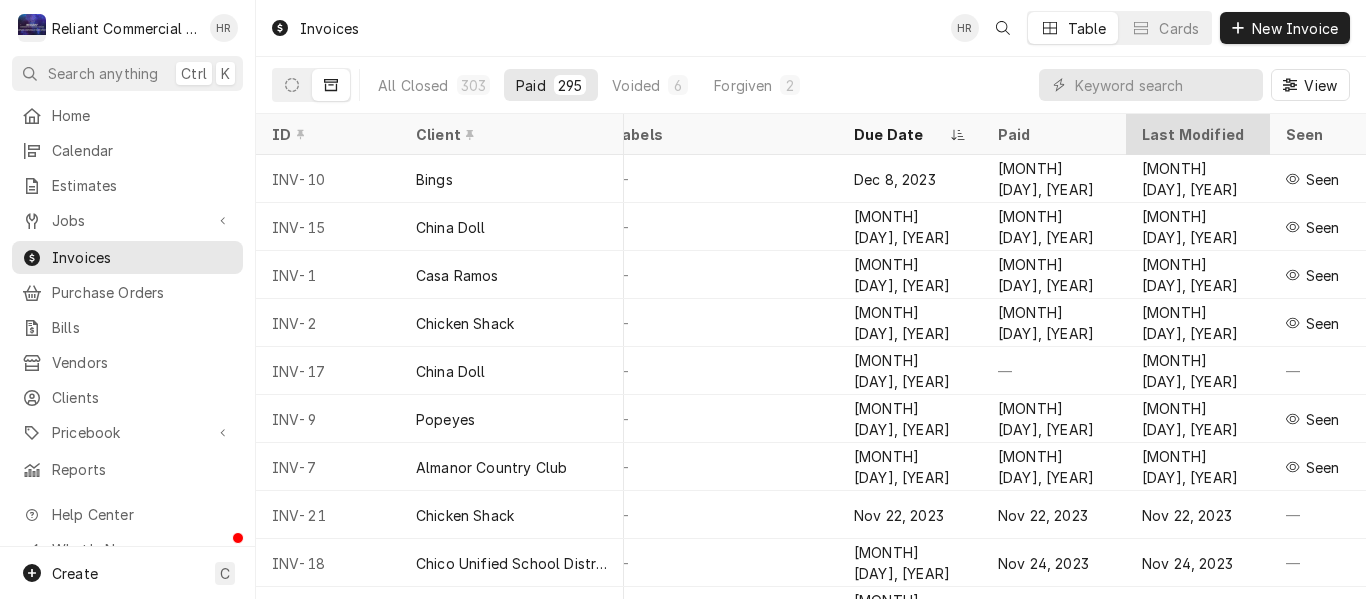 click on "Last Modified" at bounding box center (1196, 134) 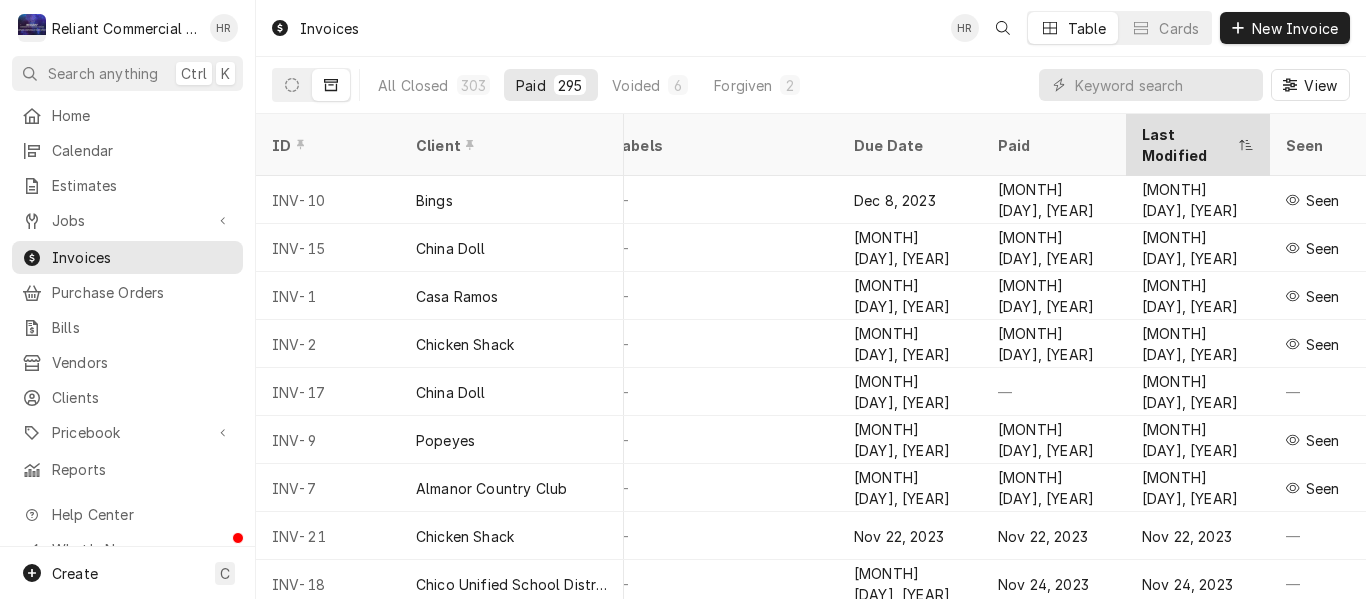 click 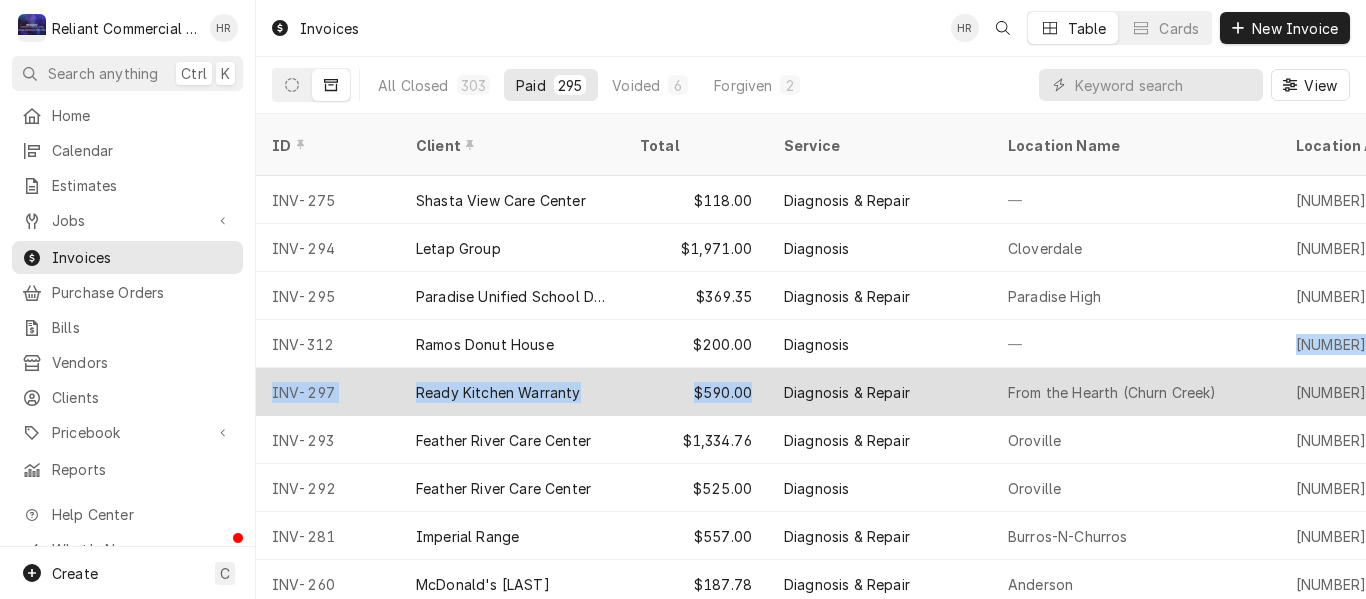 drag, startPoint x: 1217, startPoint y: 316, endPoint x: 753, endPoint y: 350, distance: 465.24402 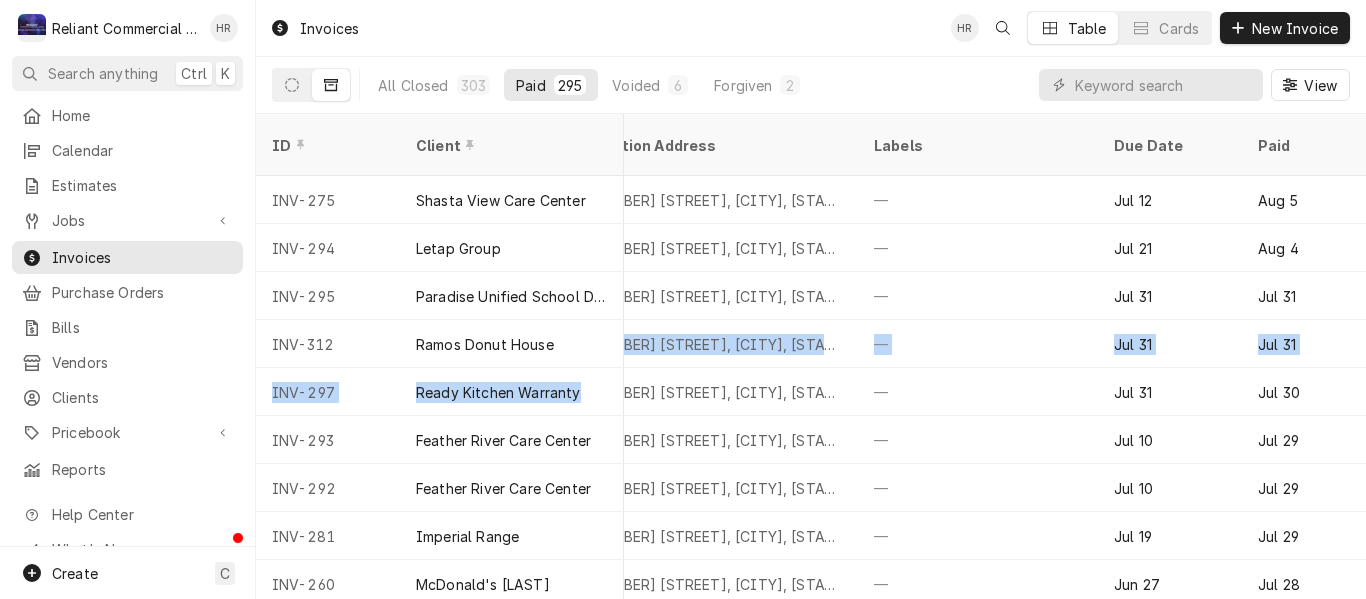 scroll, scrollTop: 0, scrollLeft: 893, axis: horizontal 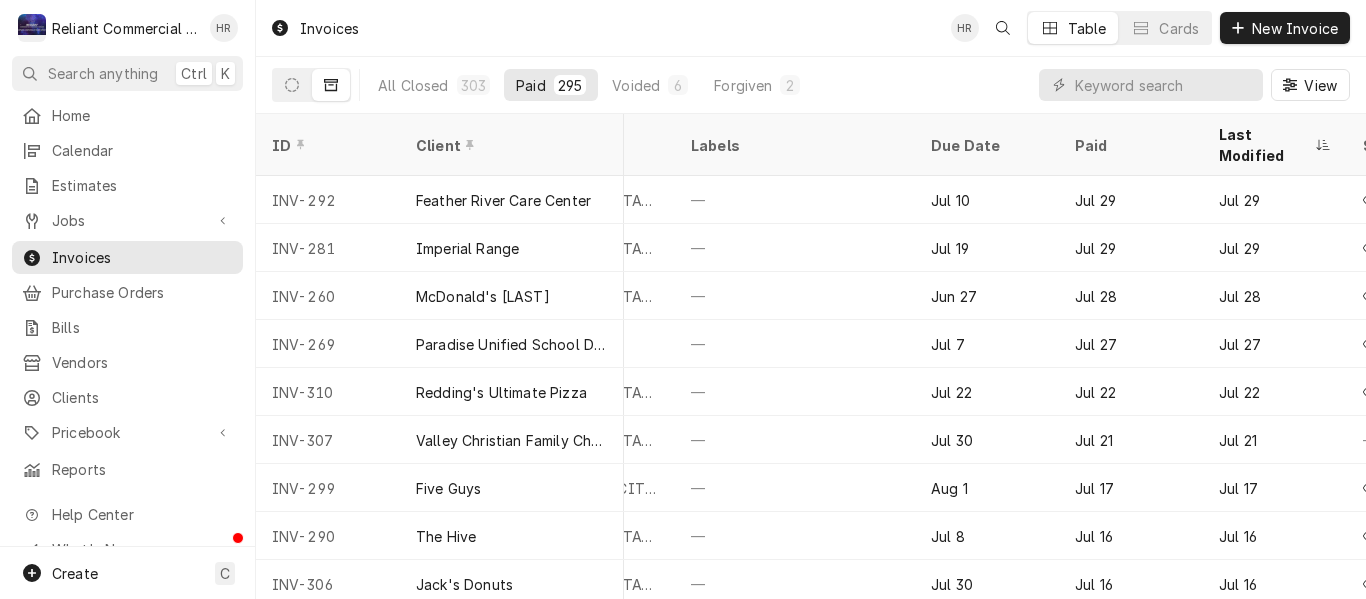 click on "All Closed 303 Paid 295 Voided 6 Forgiven 2 View" at bounding box center [811, 85] 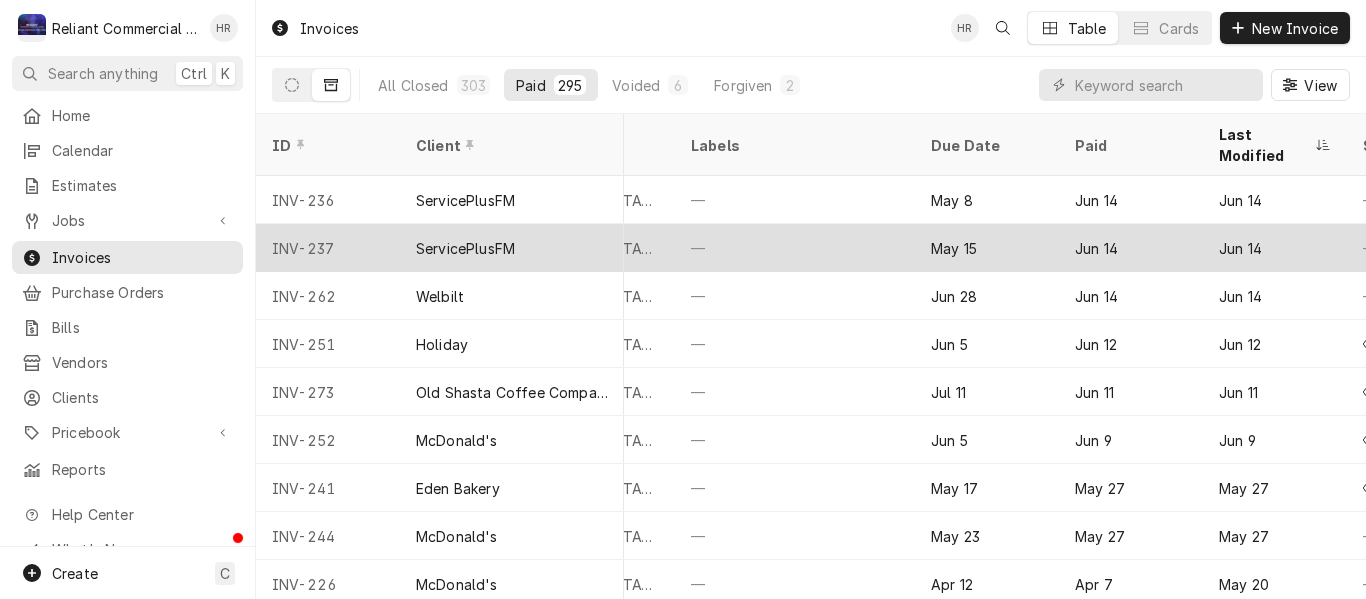 scroll, scrollTop: 2256, scrollLeft: 893, axis: both 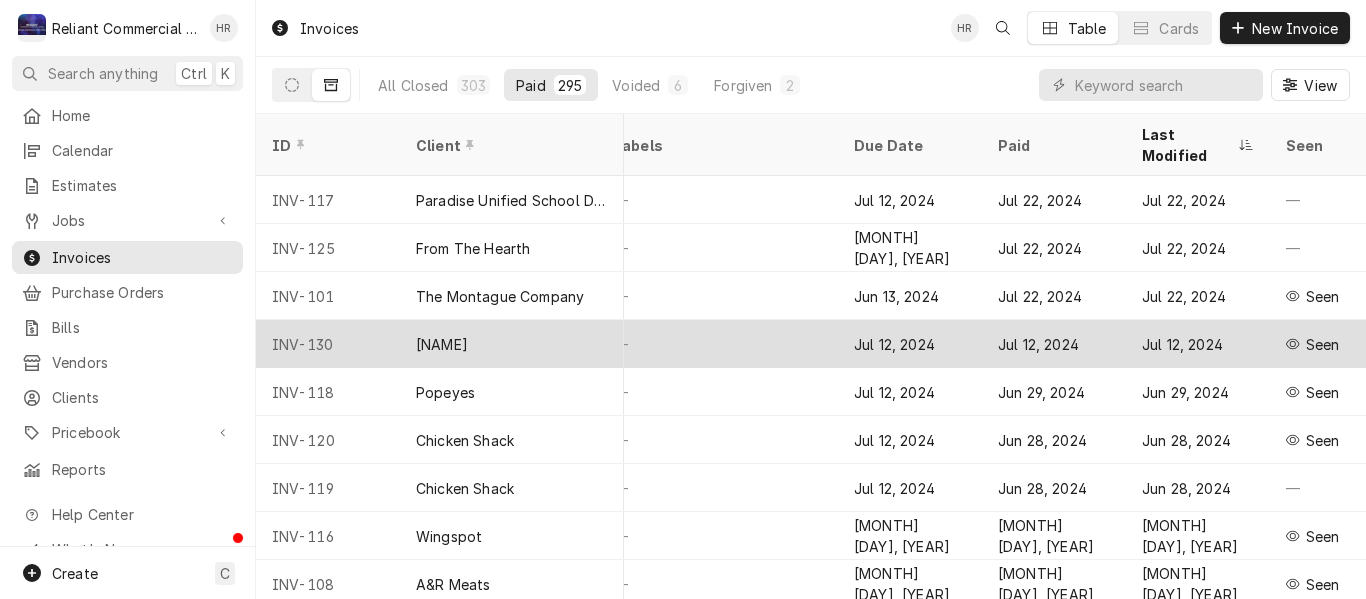 click on "INV-130" at bounding box center [328, 344] 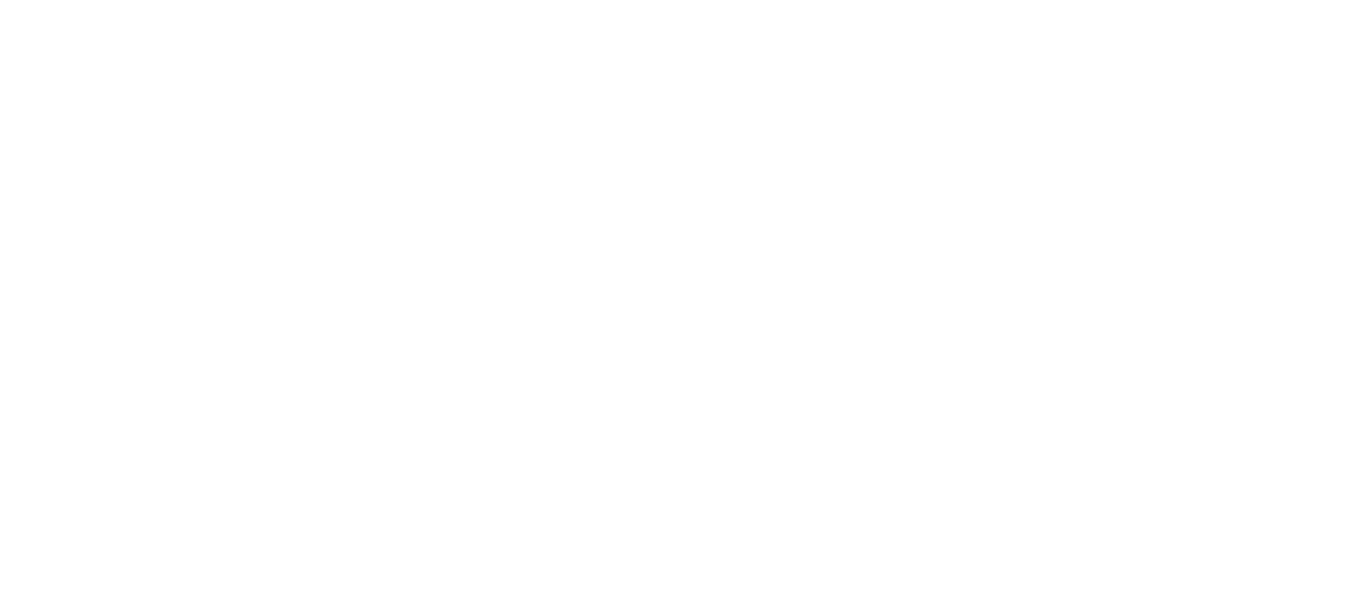 scroll, scrollTop: 0, scrollLeft: 0, axis: both 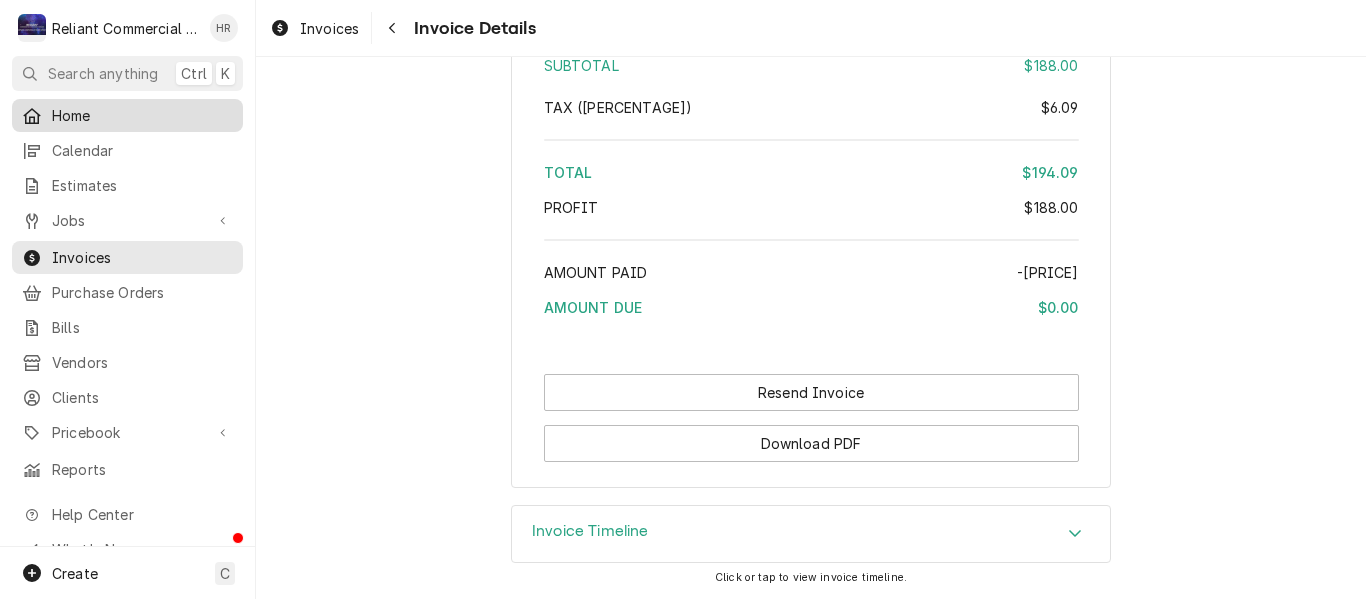 click on "Home" at bounding box center [142, 115] 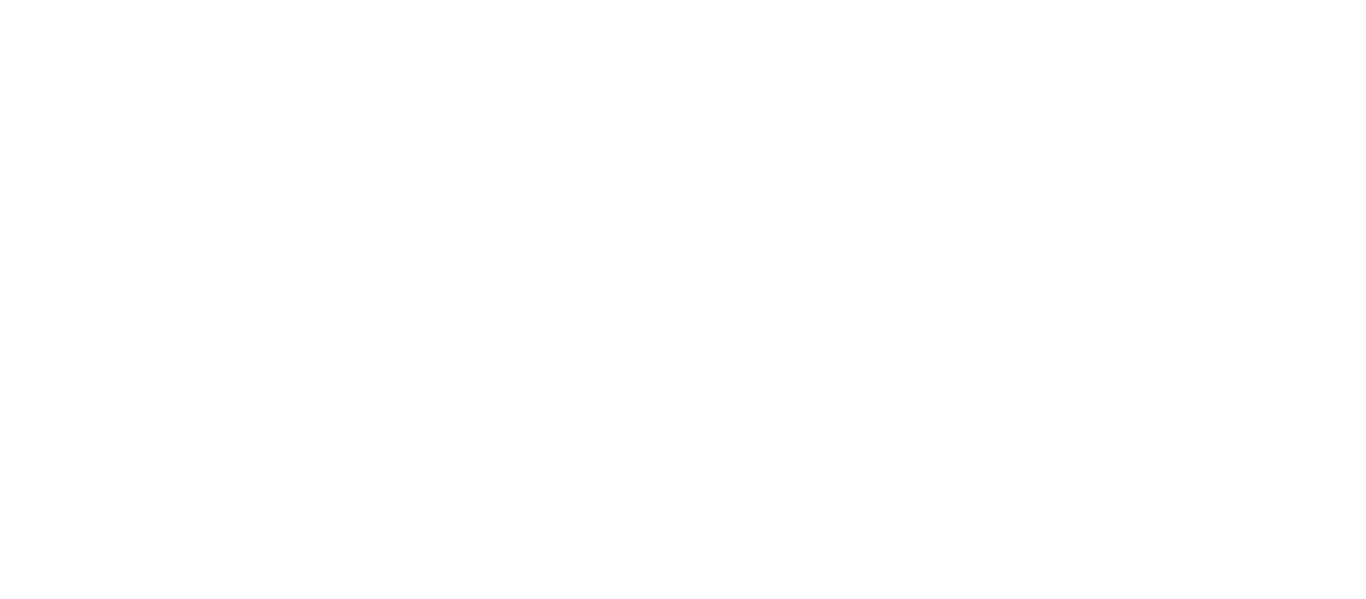 scroll, scrollTop: 0, scrollLeft: 0, axis: both 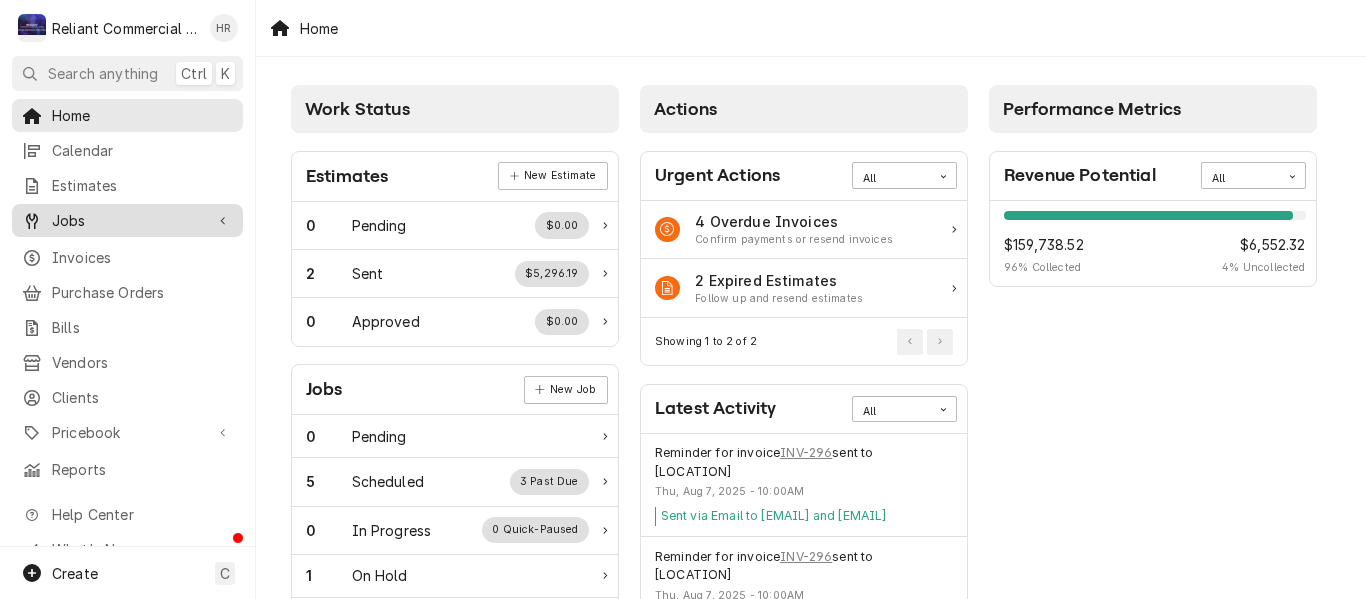 click on "Jobs" at bounding box center [127, 220] 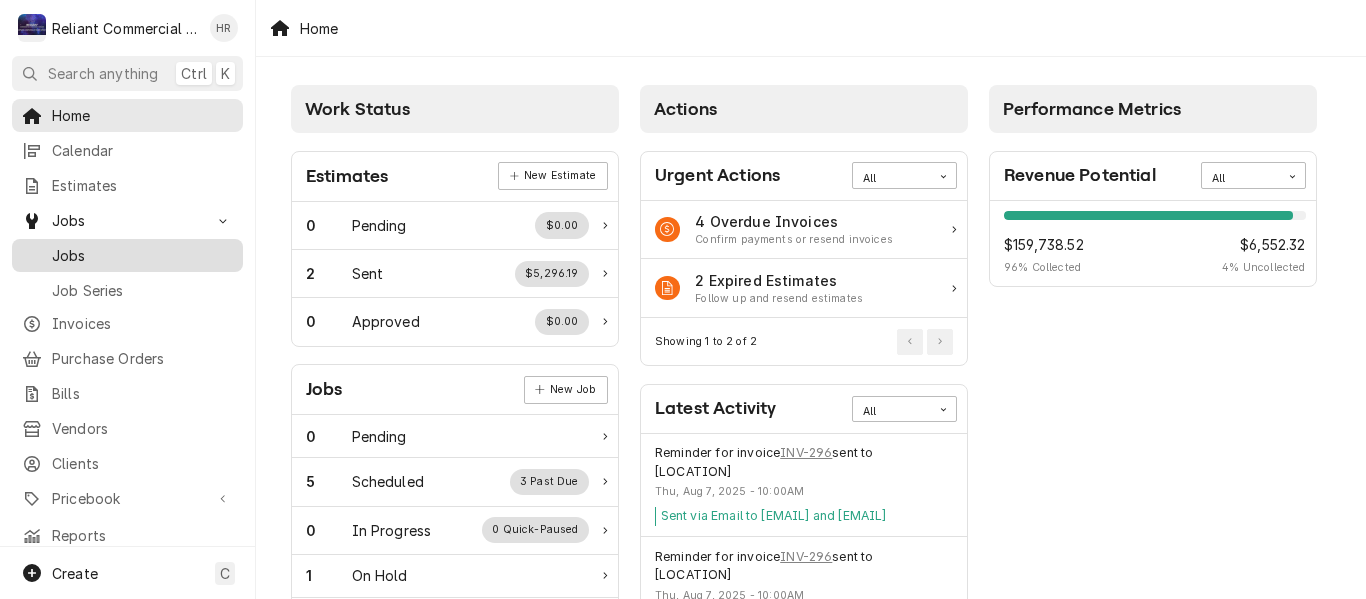 click on "Jobs" at bounding box center (142, 255) 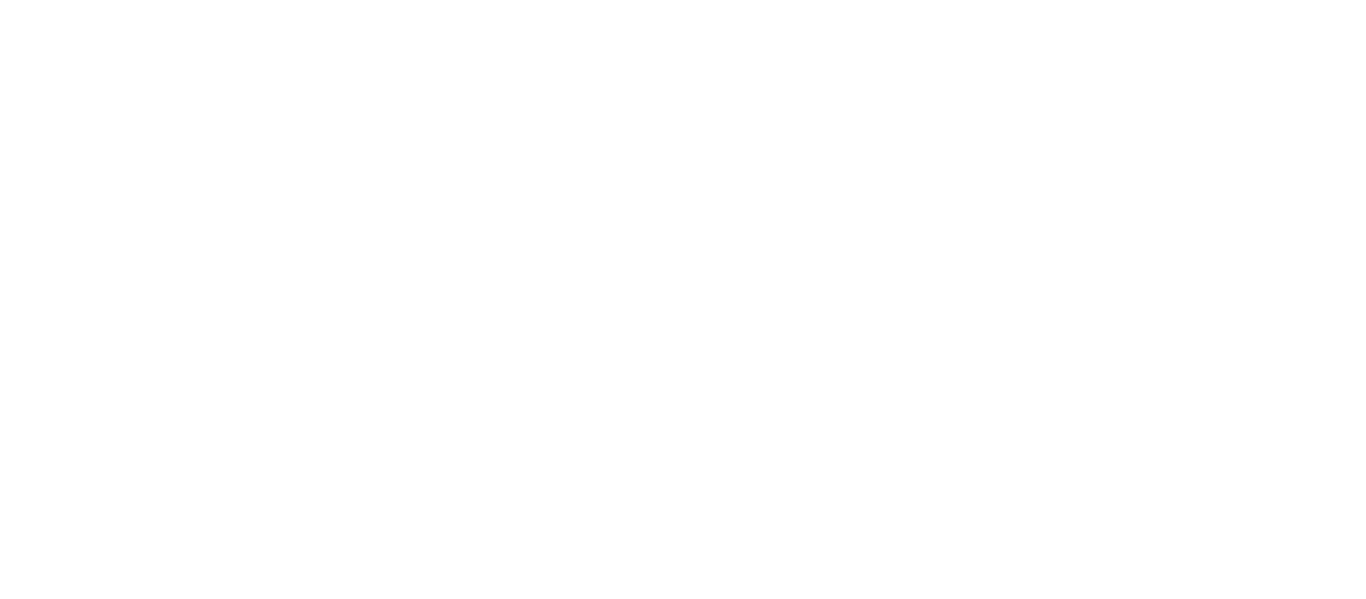 scroll, scrollTop: 0, scrollLeft: 0, axis: both 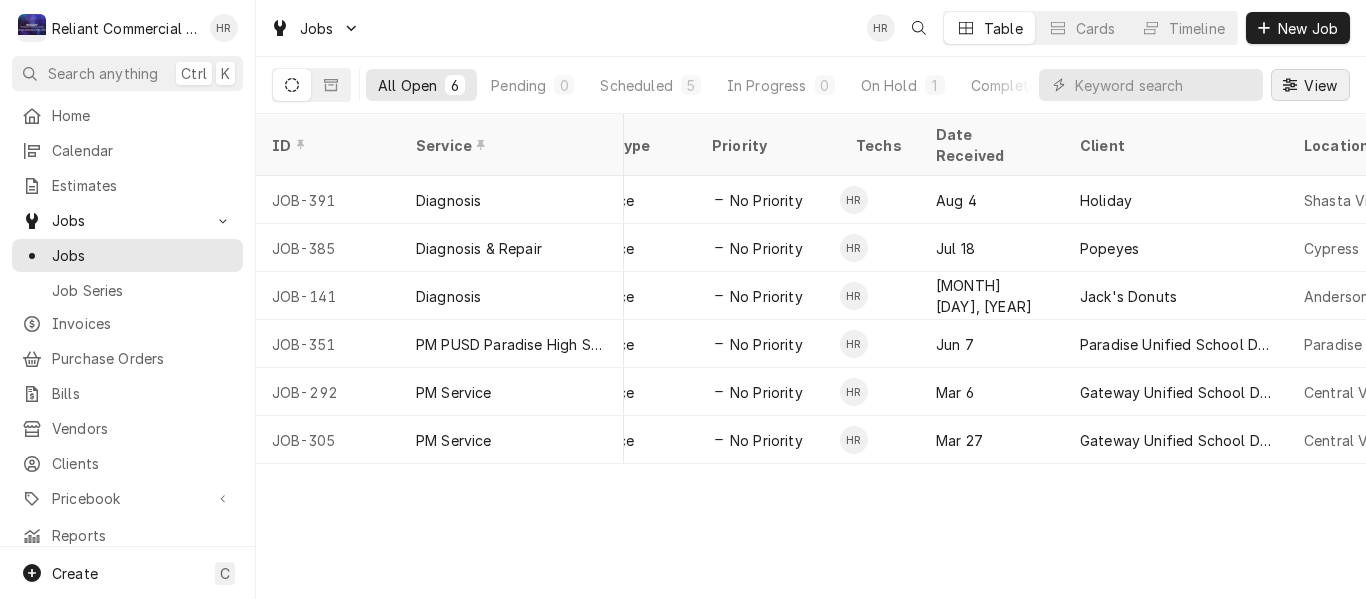 click on "View" at bounding box center (1320, 85) 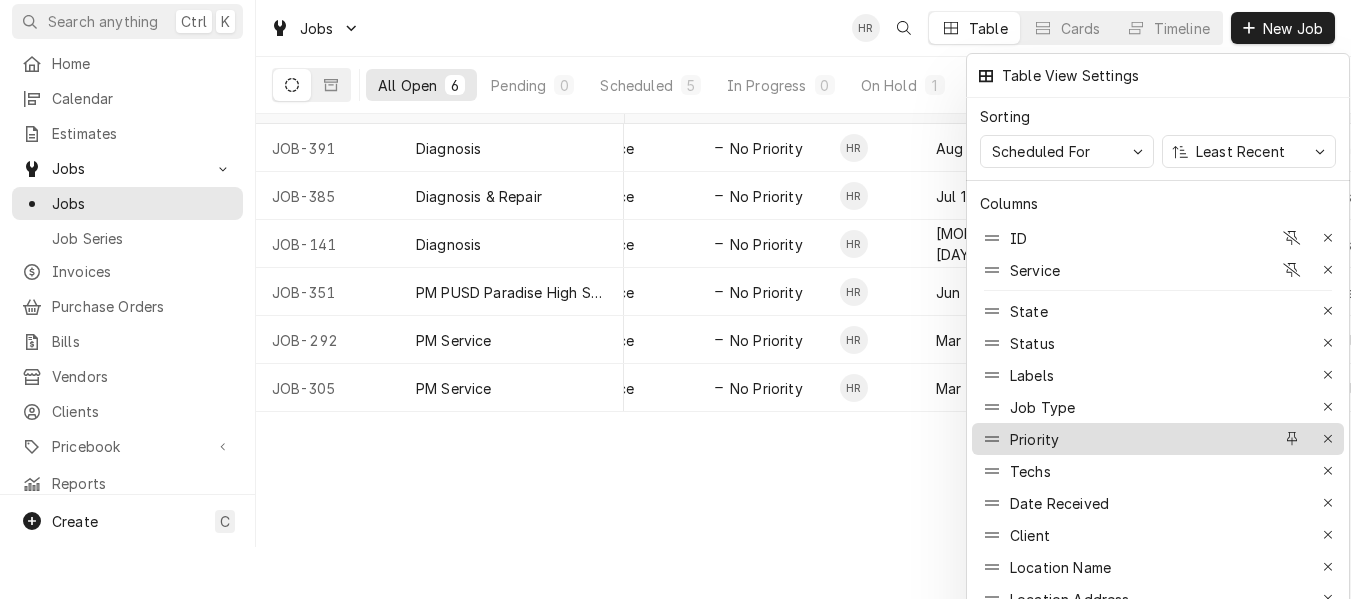 scroll, scrollTop: 100, scrollLeft: 0, axis: vertical 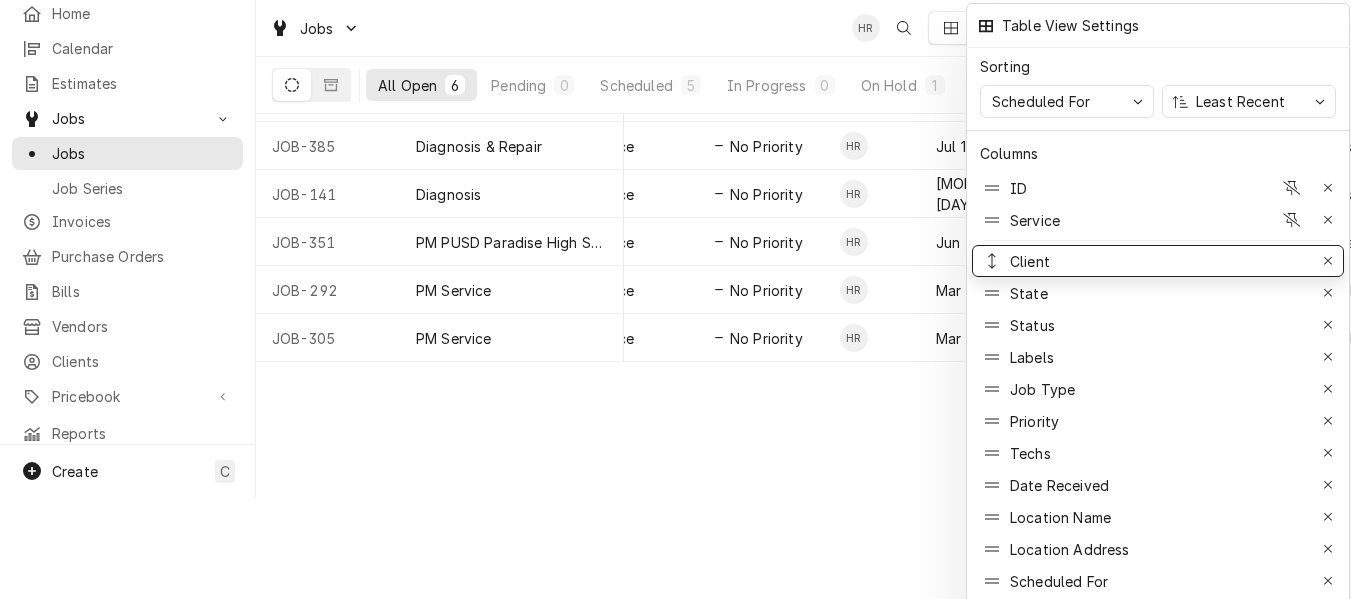 drag, startPoint x: 1032, startPoint y: 474, endPoint x: 1027, endPoint y: 228, distance: 246.05081 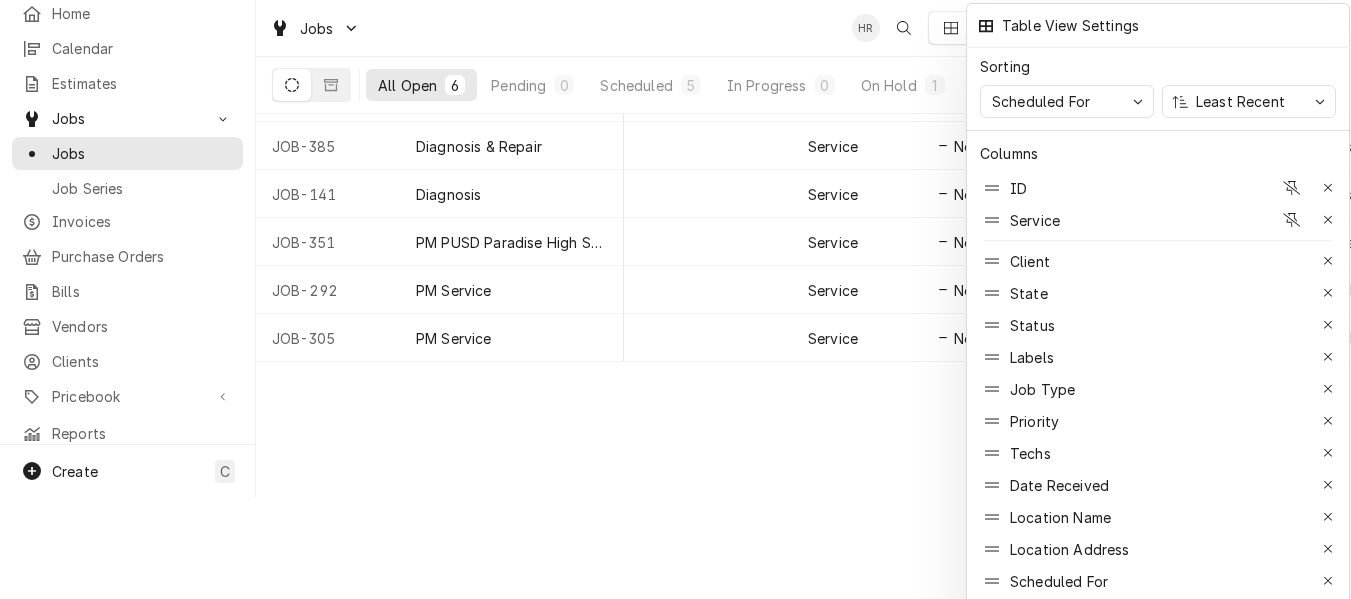 click at bounding box center [675, 299] 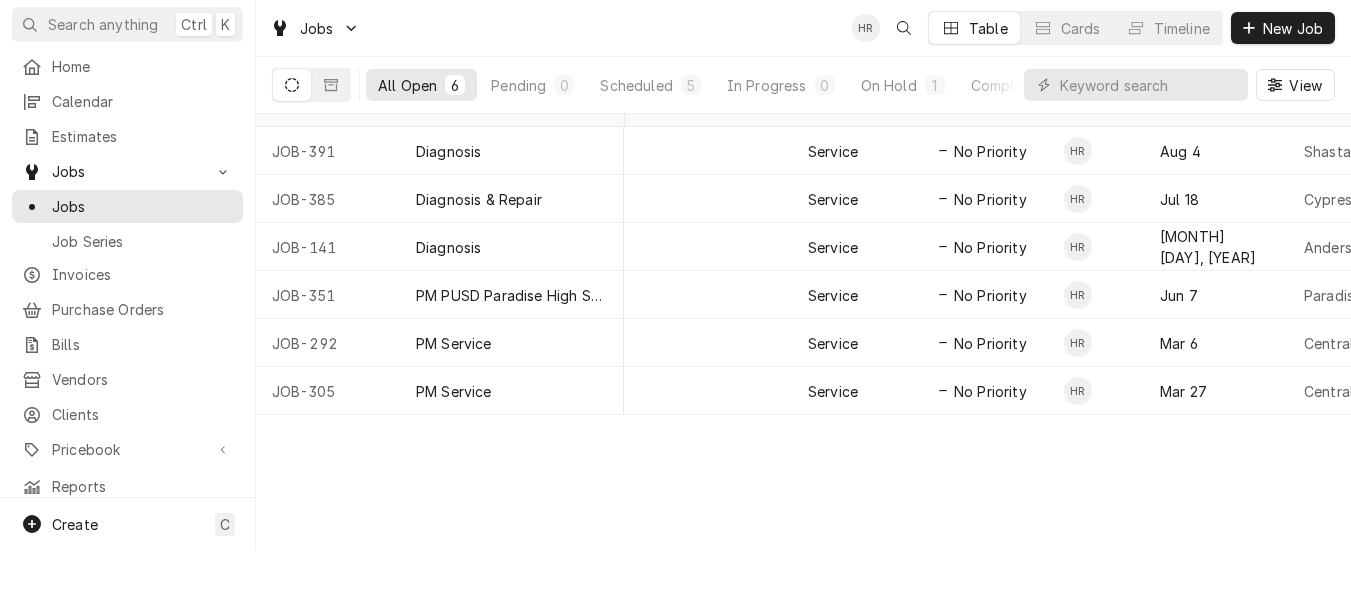 scroll, scrollTop: 0, scrollLeft: 0, axis: both 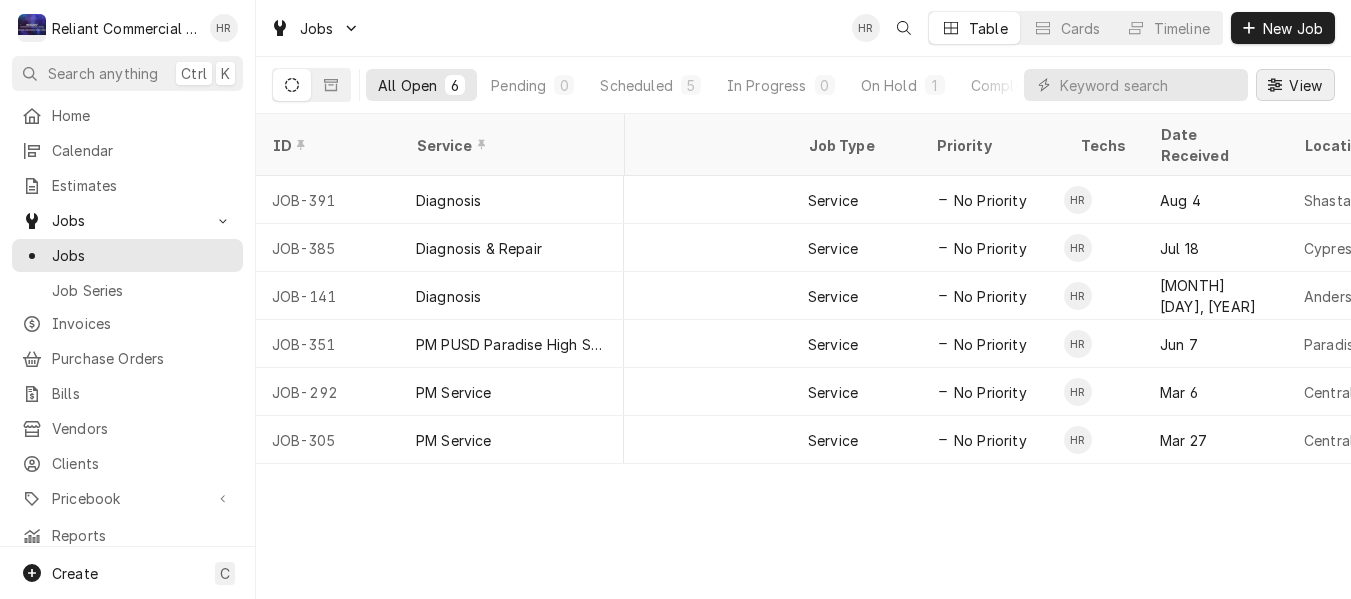 click on "View" at bounding box center [1305, 85] 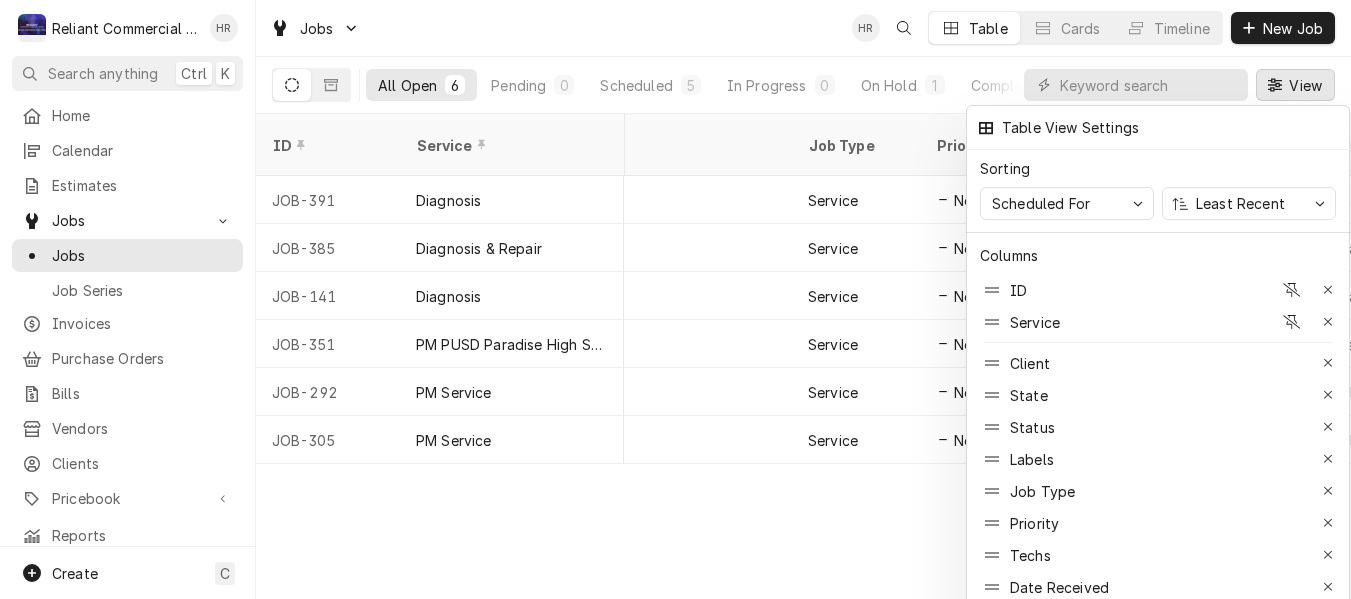 click at bounding box center (675, 299) 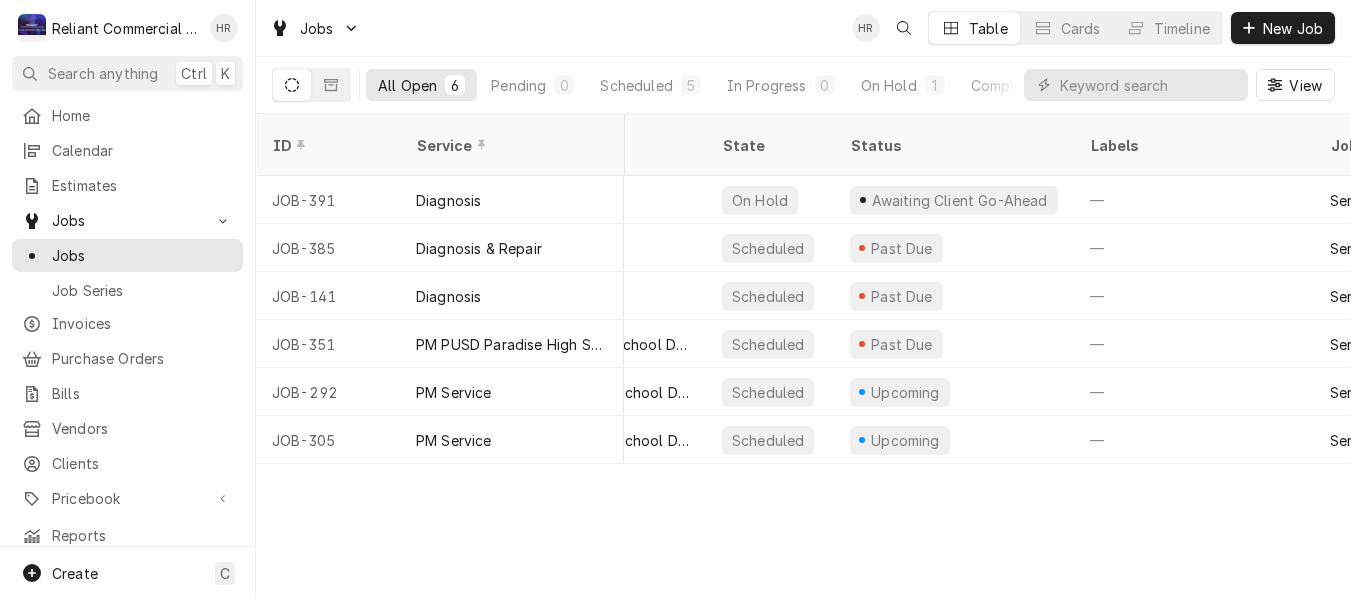 scroll, scrollTop: 0, scrollLeft: 0, axis: both 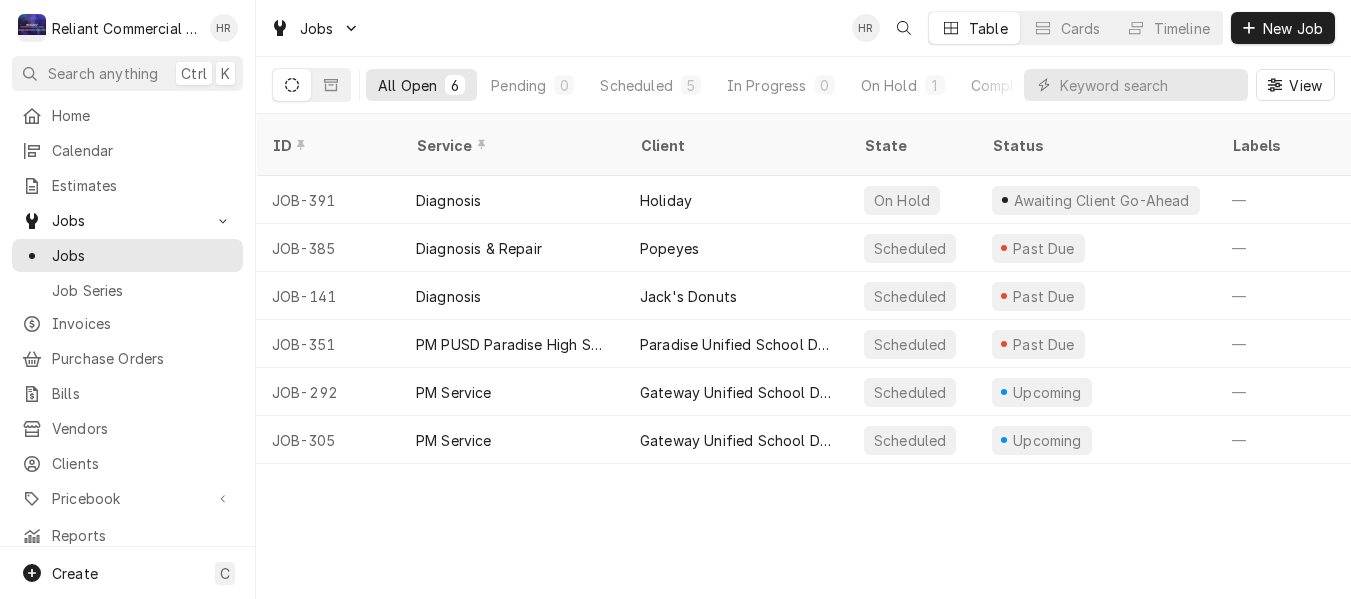 click on "ID Service Client State Status Labels Job Type Priority Techs Date Received Location Name Location Address Scheduled For Duration Status Changed Last Modified JOB-391 Diagnosis Holiday On Hold Awaiting Client Go-Ahead — Service No Priority HR Aug 4   Shasta View 3055 Shasta View Dr, Redding, CA 96002 Aug 4   • 3:00 PM 1h Aug 4   Aug 4   JOB-385 Diagnosis & Repair Popeyes Scheduled Past Due — Service No Priority HR Jul 18   Cypress 847 E Cypress Ave, Redding, CA 96002 Aug 6   • 5:00 PM 1h Jul 28   Aug 6   JOB-141 Diagnosis Jack's Donuts Scheduled Past Due — Service No Priority HR May 21, 2024   Anderson 2668 Gateway Dr, Anderson, CA 96007 Aug 7   • 7:30 AM 2h Jul 20   Aug 6   JOB-351 PM PUSD Paradise High School Paradise Unified School District Scheduled Past Due — Service No Priority HR Jun 7   Paradise Jr. High 5657 Recreation Dr, Paradise, CA 95969 Aug 7   • 10:30 AM 4h Jun 7   Aug 6   JOB-292 PM Service Gateway Unified School District Scheduled Upcoming — Service No Priority HR Mar 6" at bounding box center (803, 356) 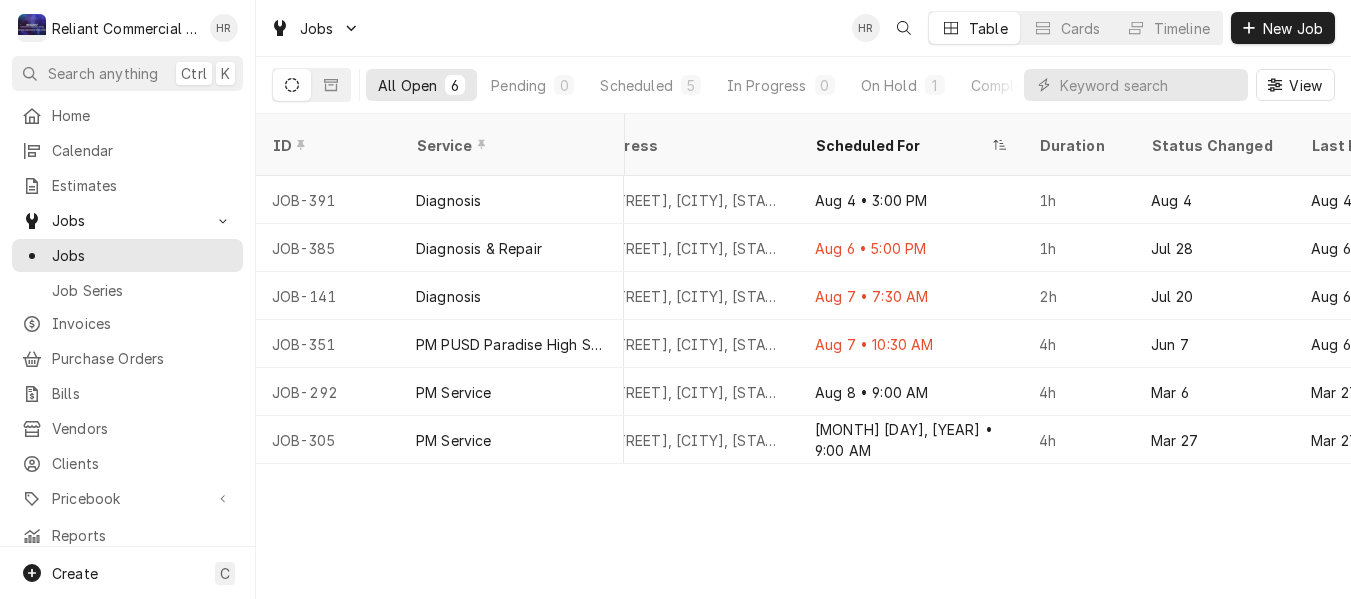scroll, scrollTop: 0, scrollLeft: 1817, axis: horizontal 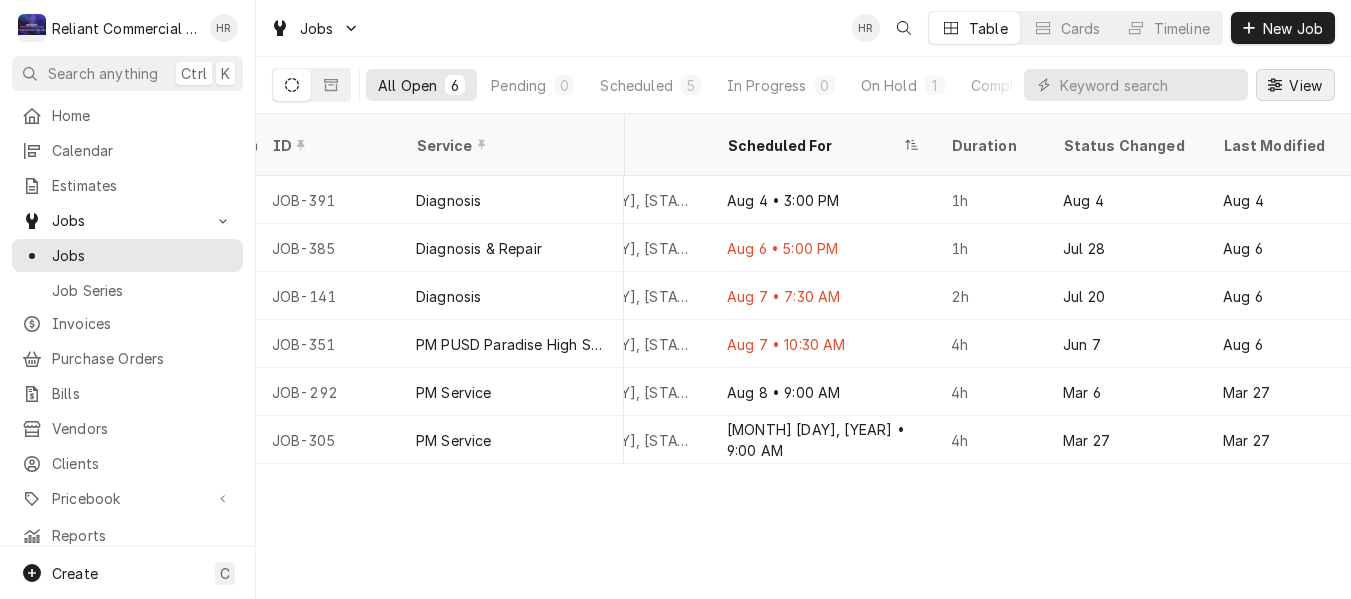 click on "View" at bounding box center (1305, 85) 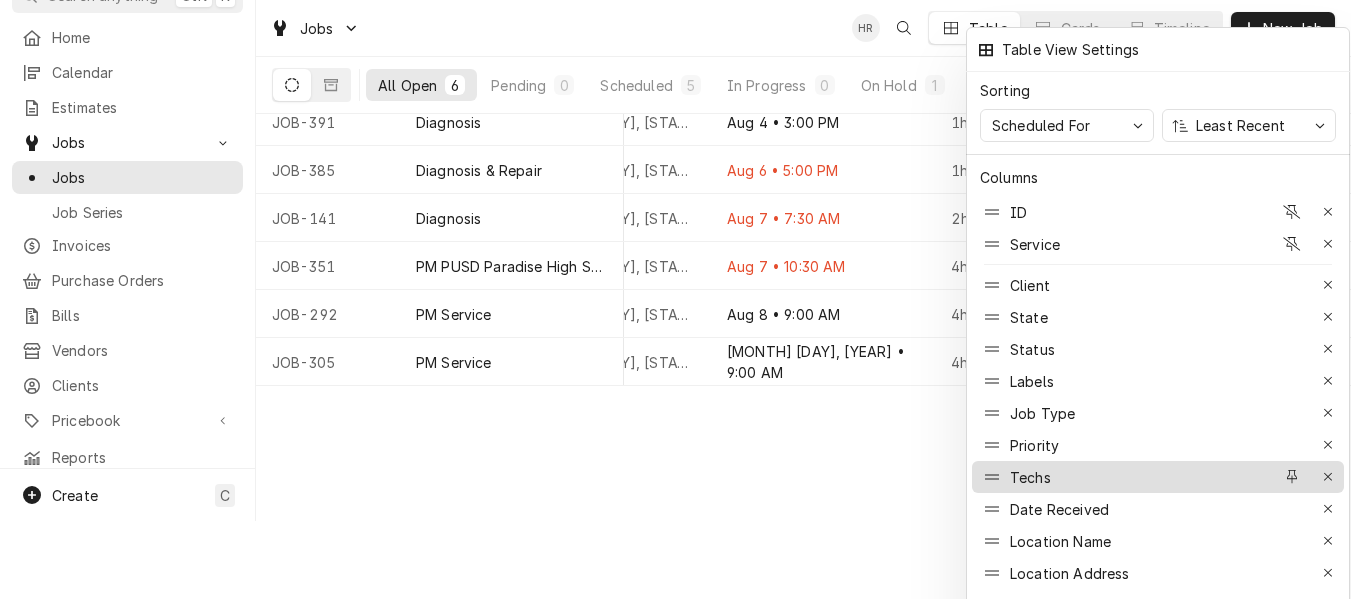 scroll, scrollTop: 200, scrollLeft: 0, axis: vertical 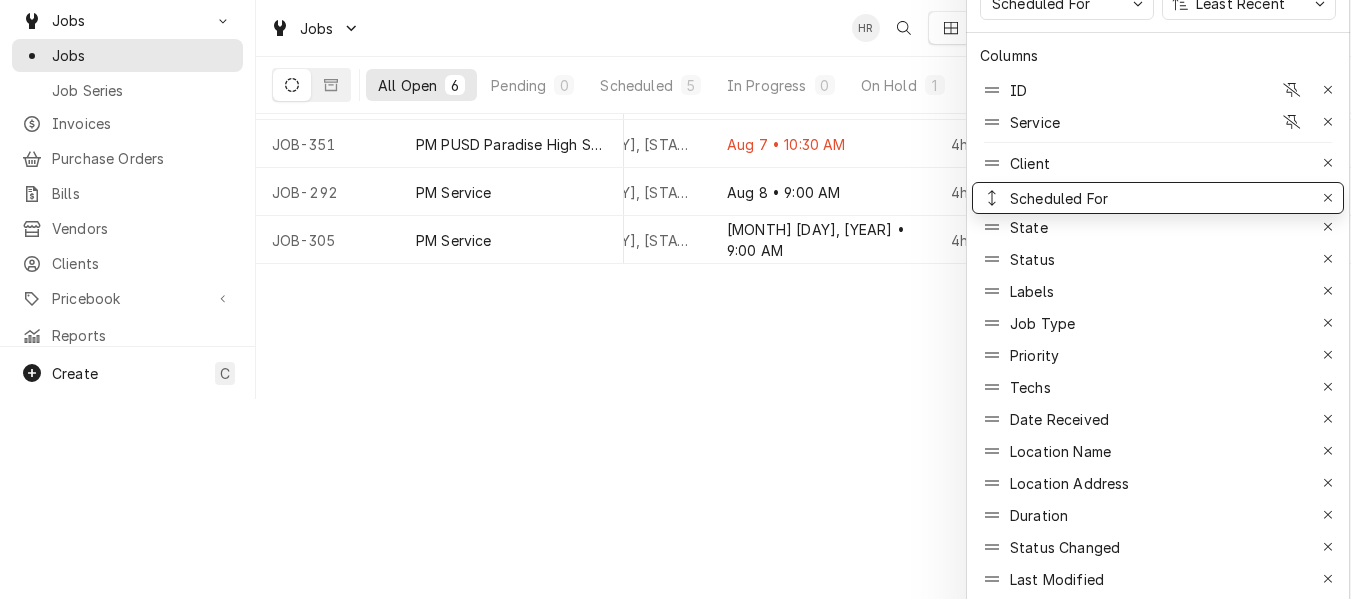 drag, startPoint x: 1054, startPoint y: 468, endPoint x: 1081, endPoint y: 183, distance: 286.2761 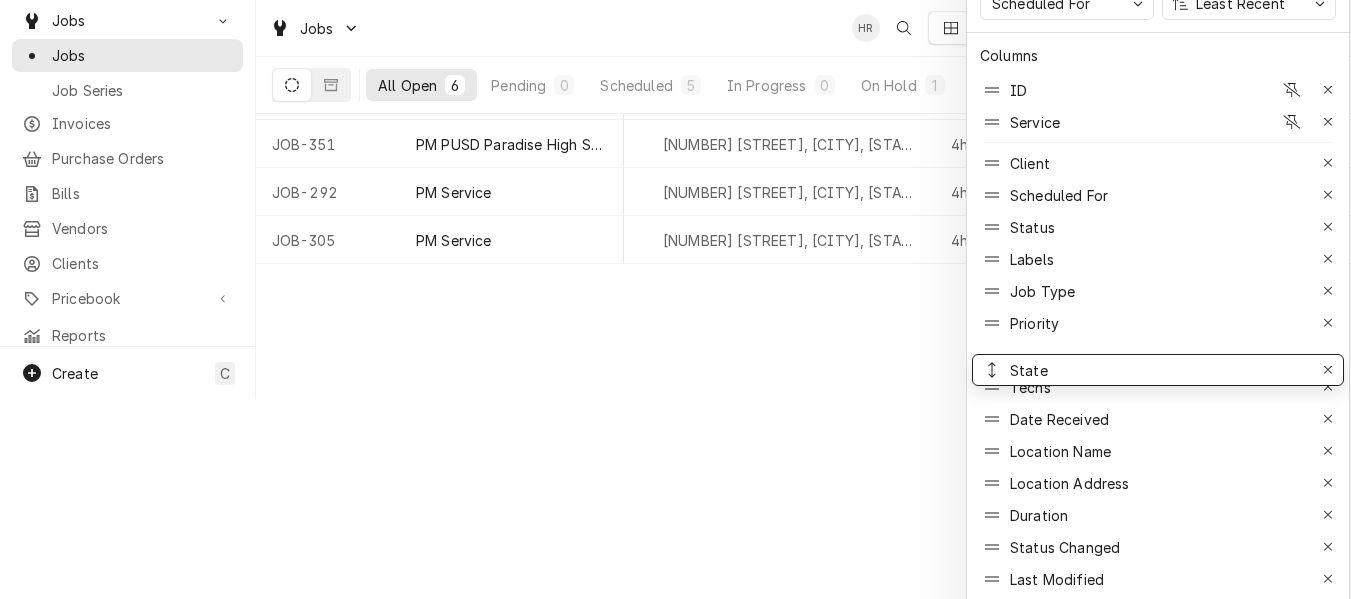 drag, startPoint x: 1056, startPoint y: 216, endPoint x: 1063, endPoint y: 363, distance: 147.16656 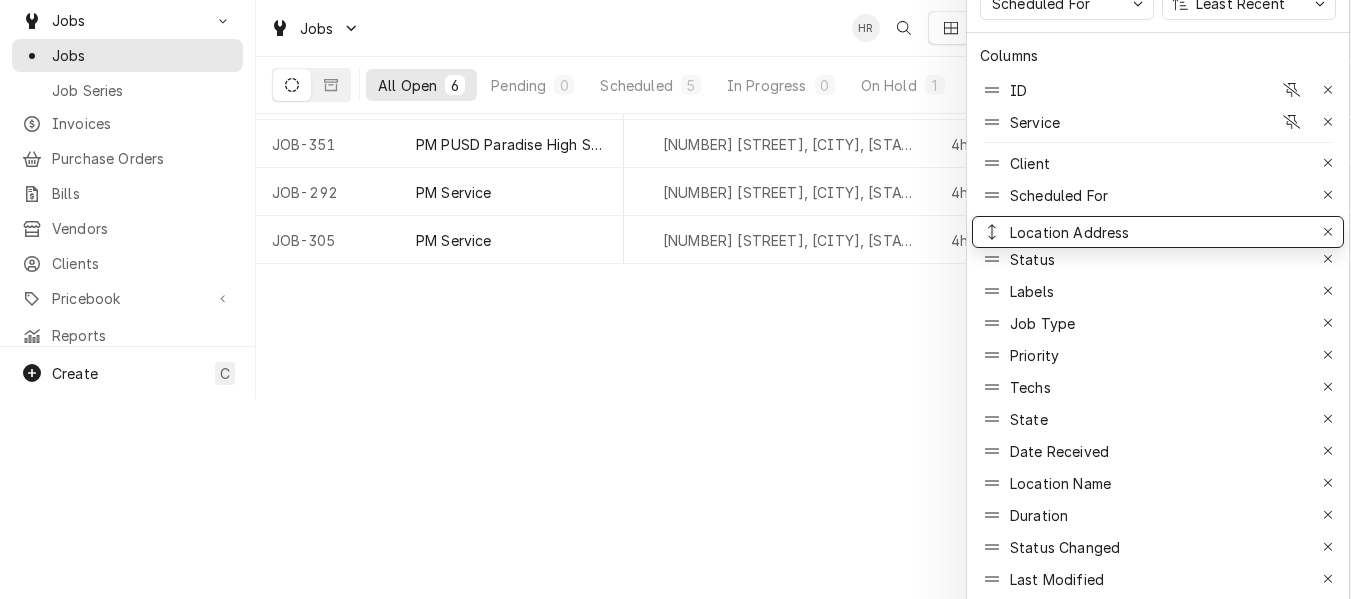 drag, startPoint x: 1078, startPoint y: 470, endPoint x: 1096, endPoint y: 219, distance: 251.64459 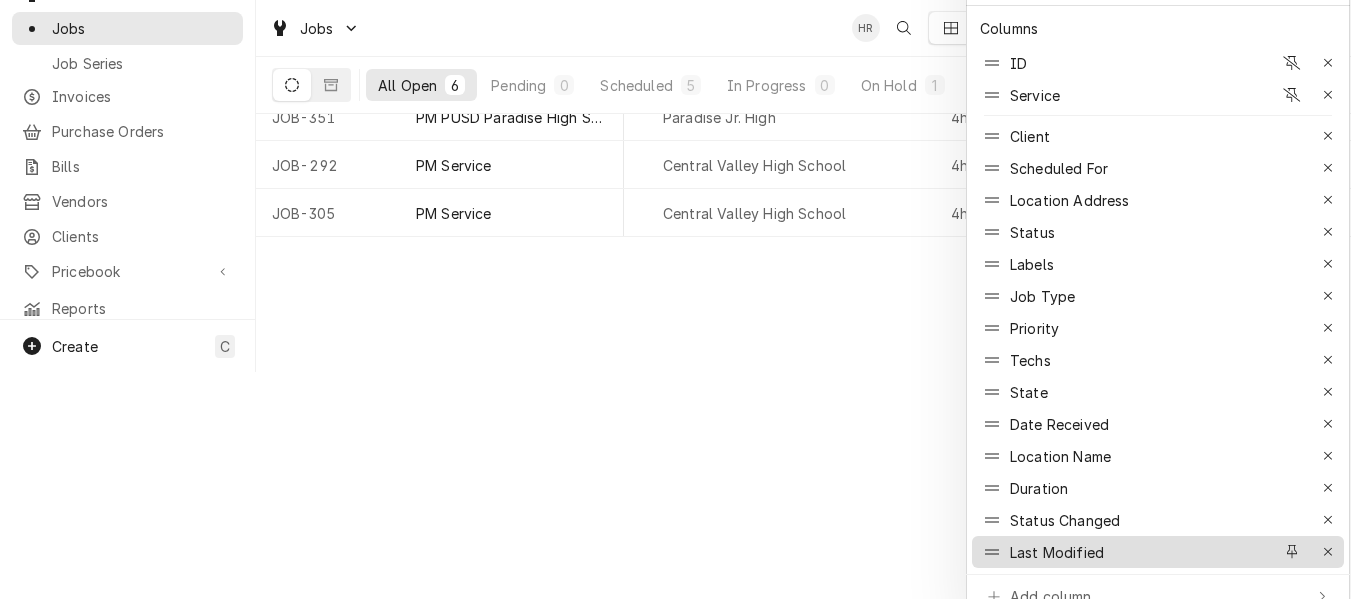 scroll, scrollTop: 234, scrollLeft: 0, axis: vertical 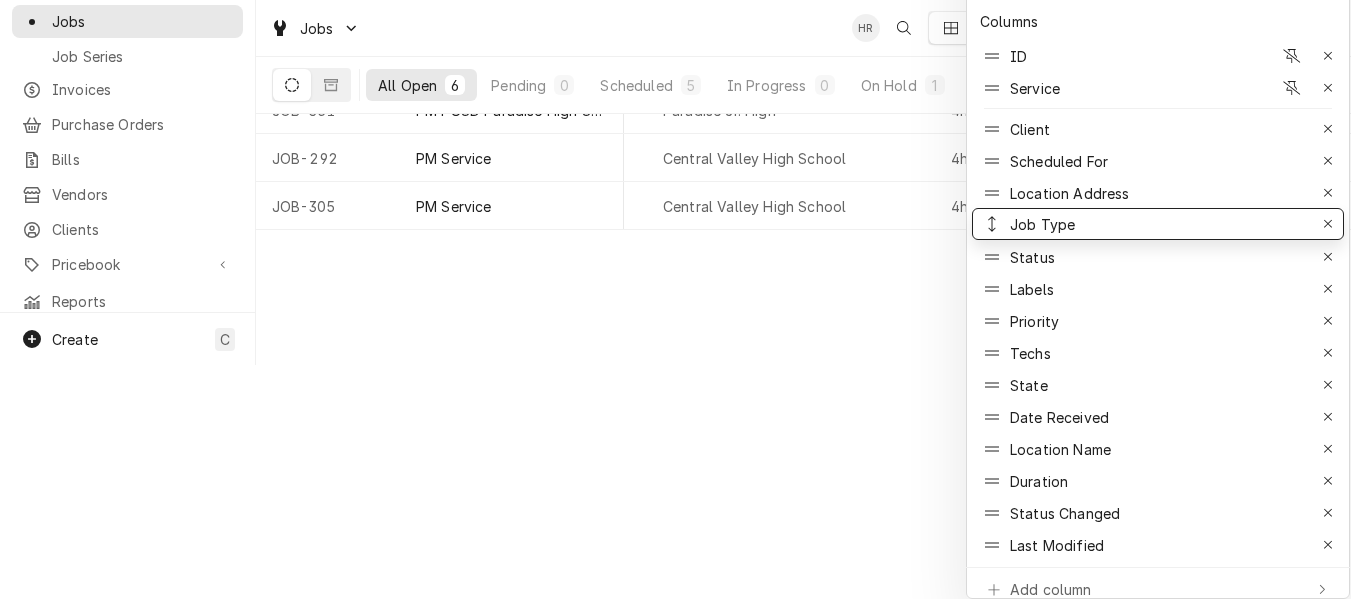 drag, startPoint x: 1082, startPoint y: 275, endPoint x: 1096, endPoint y: 211, distance: 65.51336 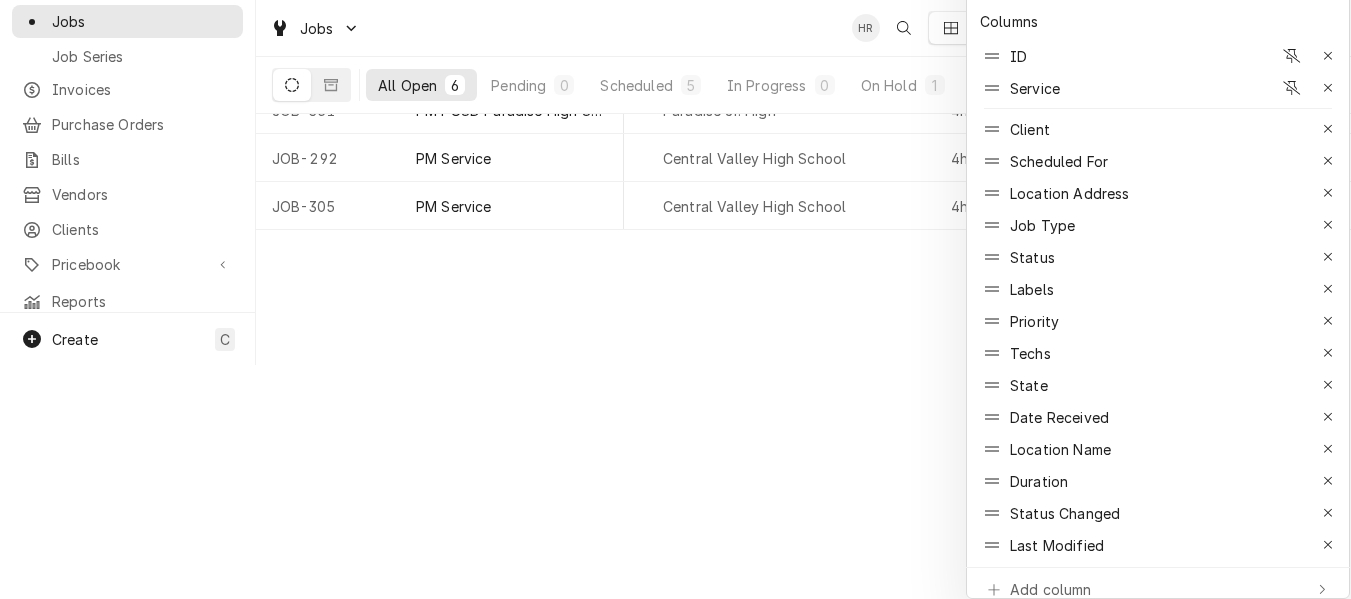 click at bounding box center [675, 299] 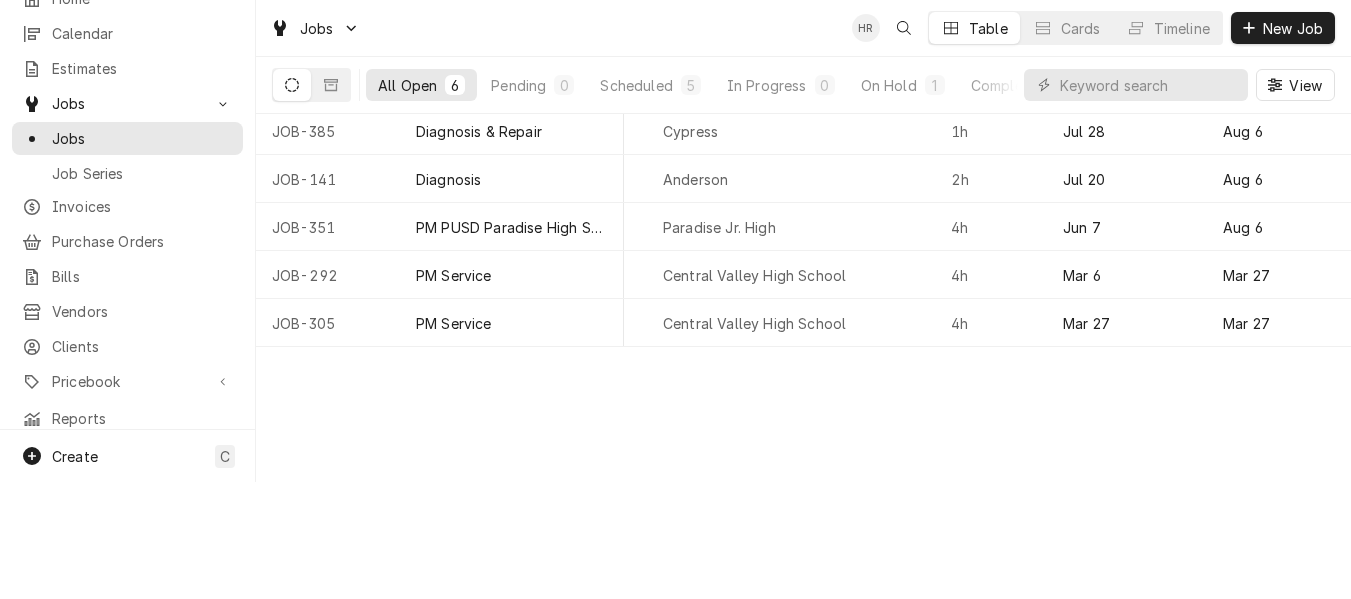 scroll, scrollTop: 0, scrollLeft: 0, axis: both 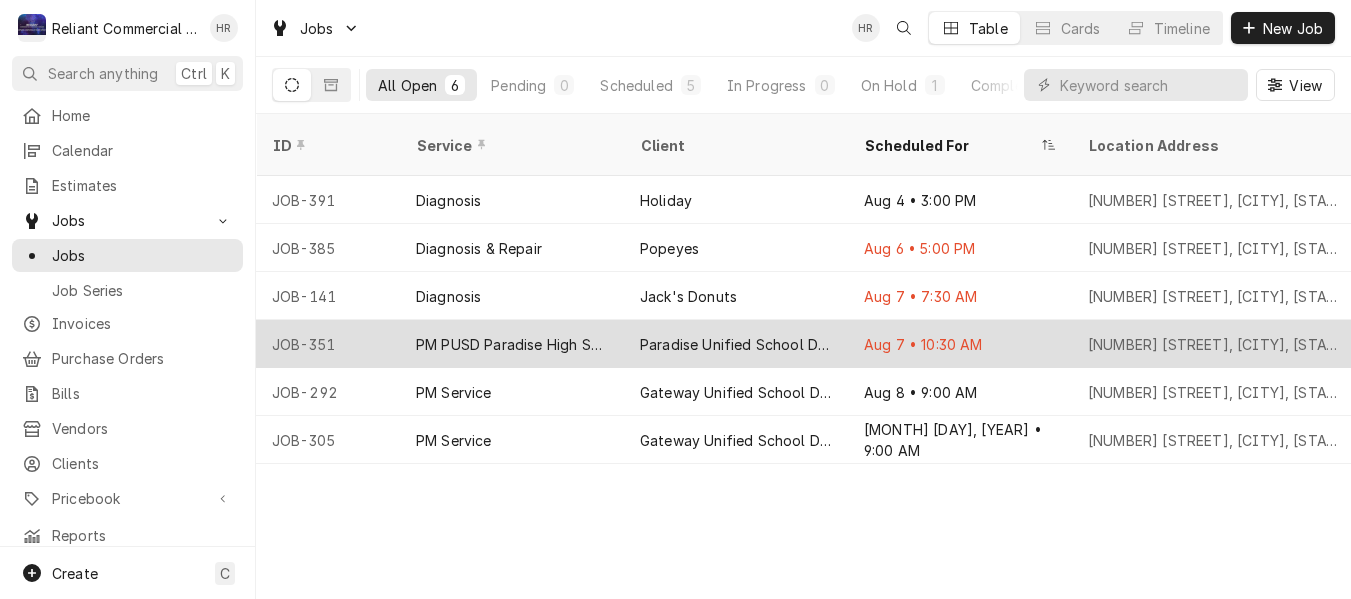 click on "PM PUSD Paradise High School" at bounding box center [512, 344] 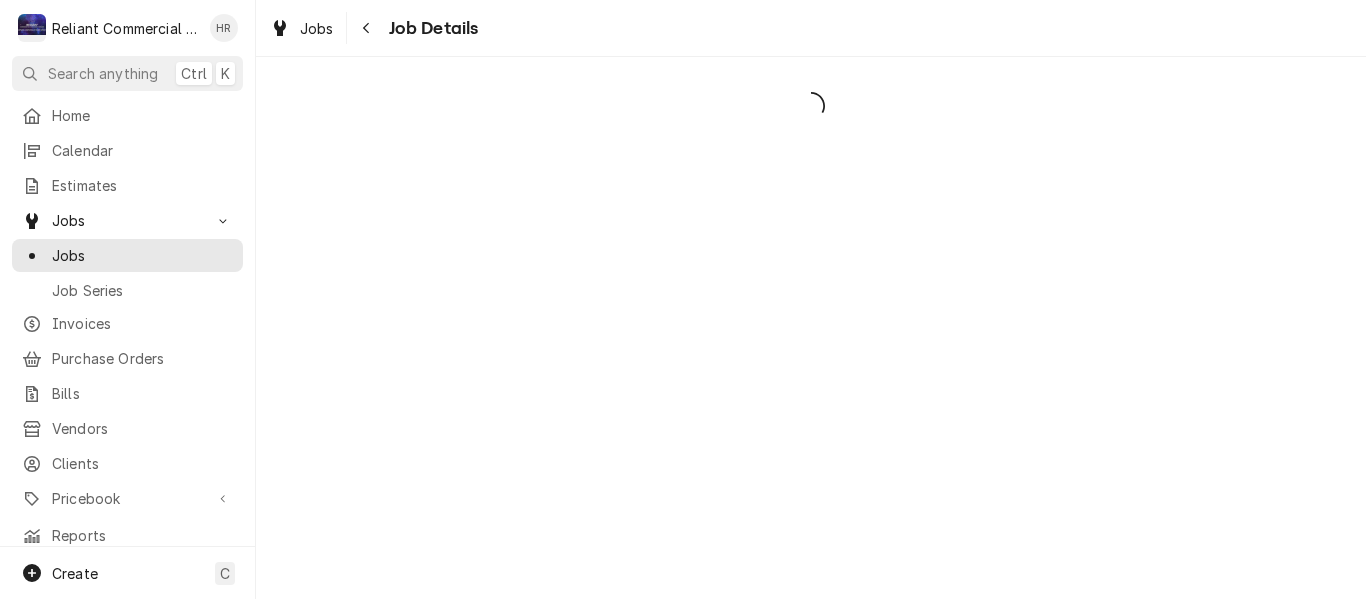scroll, scrollTop: 0, scrollLeft: 0, axis: both 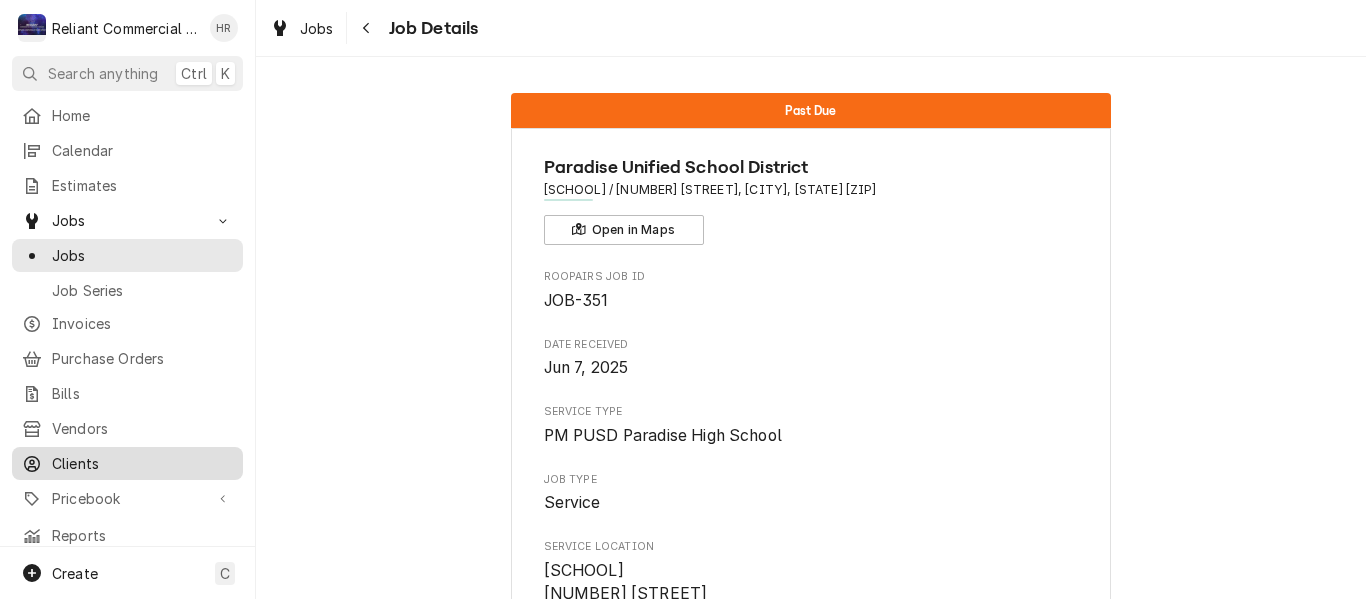 click on "Clients" at bounding box center [142, 463] 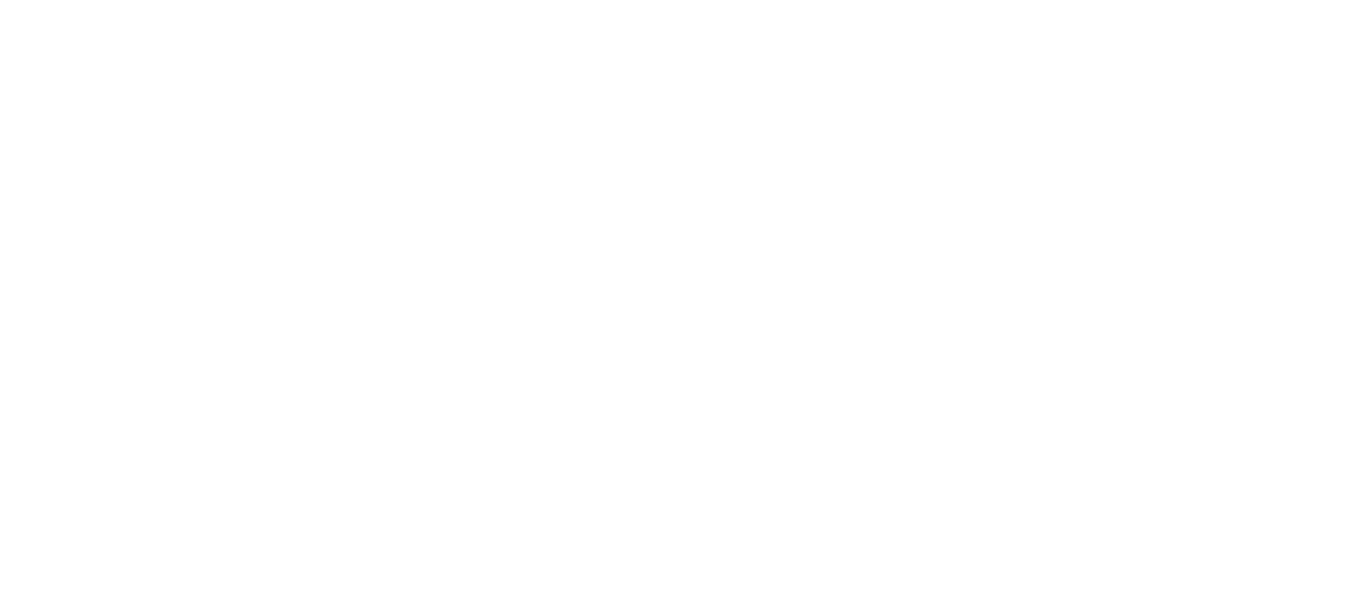 scroll, scrollTop: 0, scrollLeft: 0, axis: both 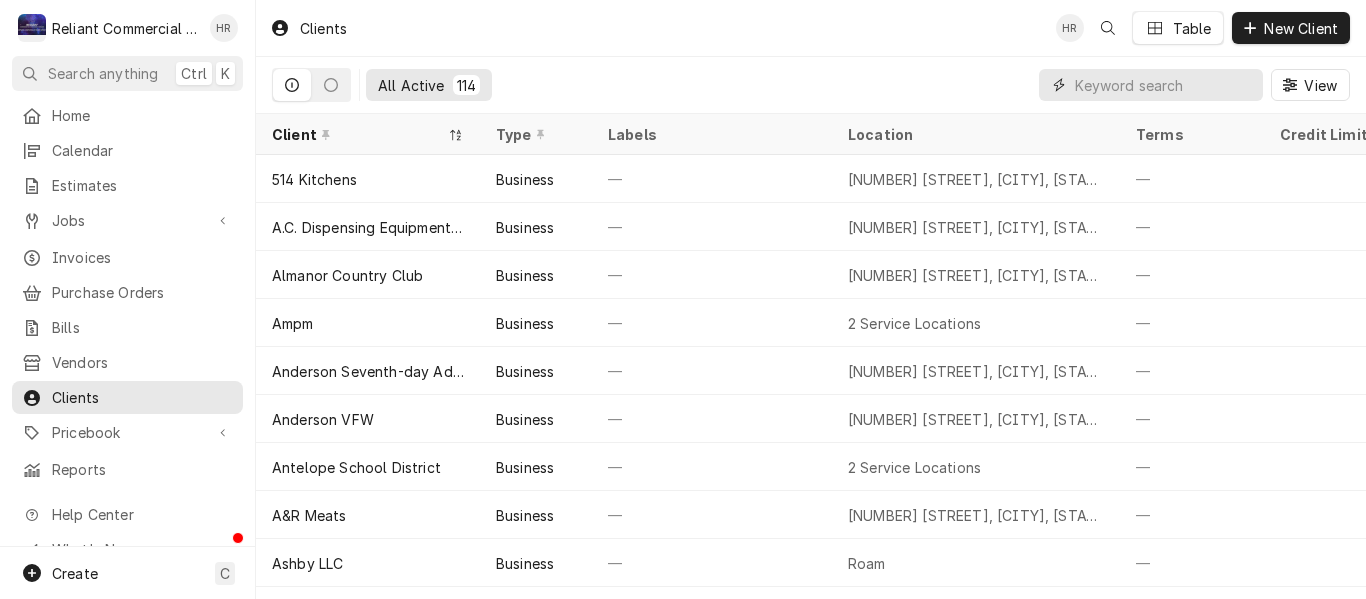 click at bounding box center (1164, 85) 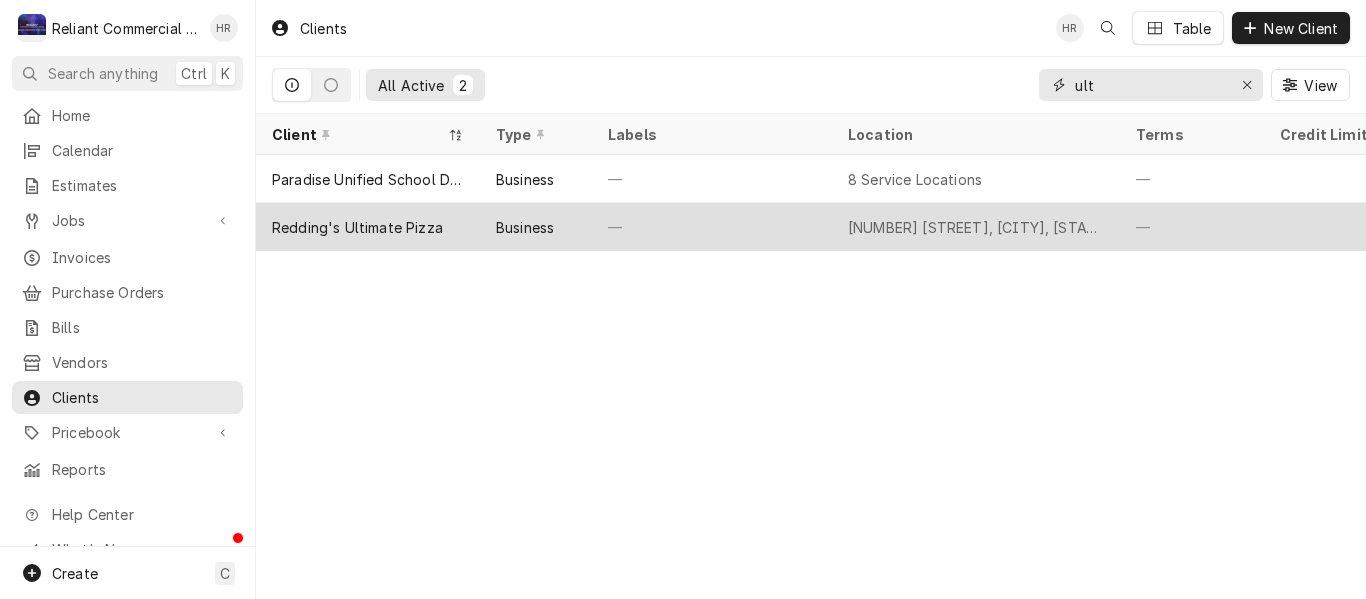 type on "ult" 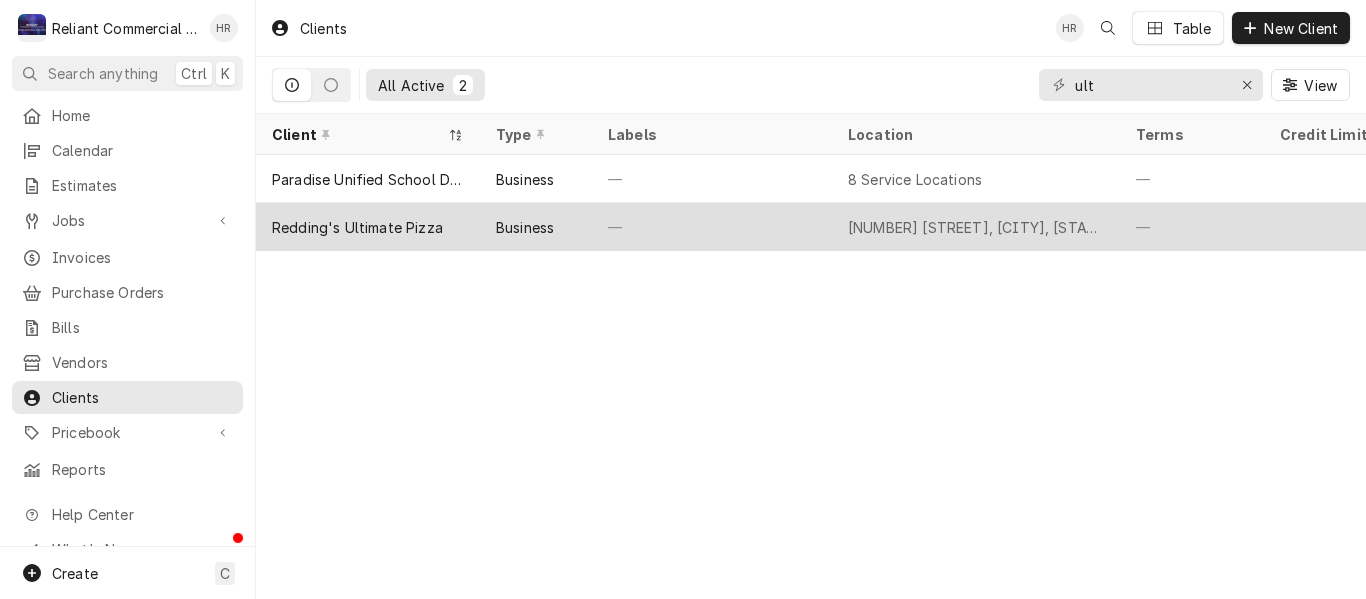 click on "—" at bounding box center (712, 227) 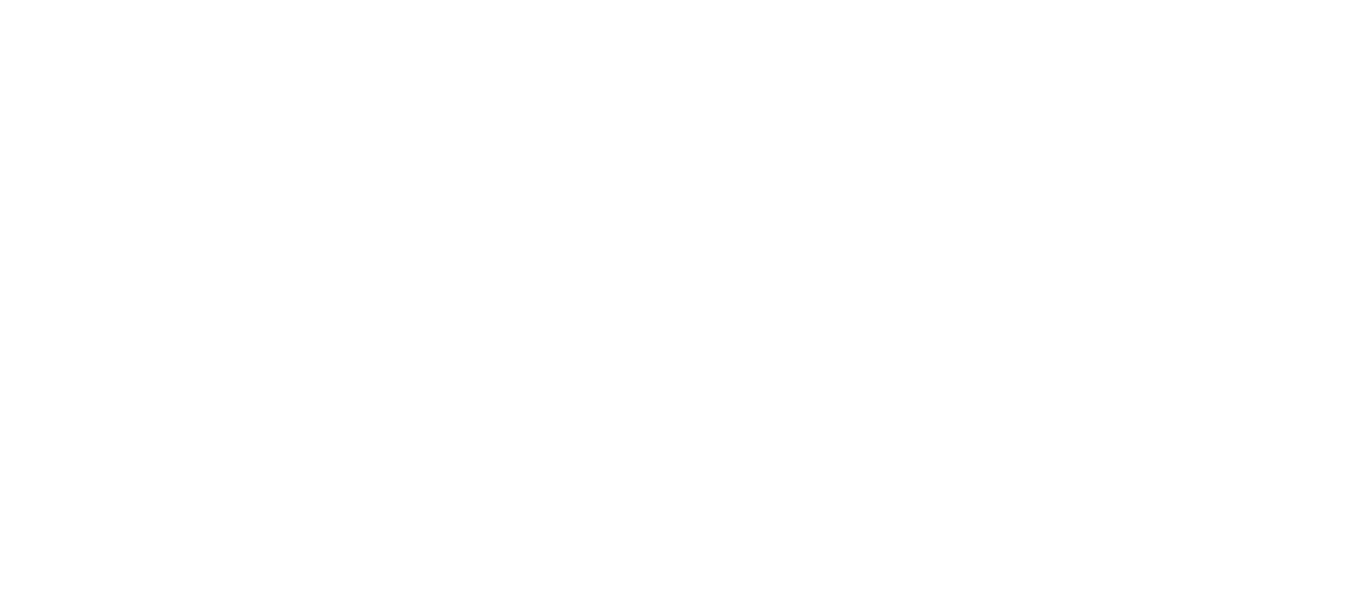 scroll, scrollTop: 0, scrollLeft: 0, axis: both 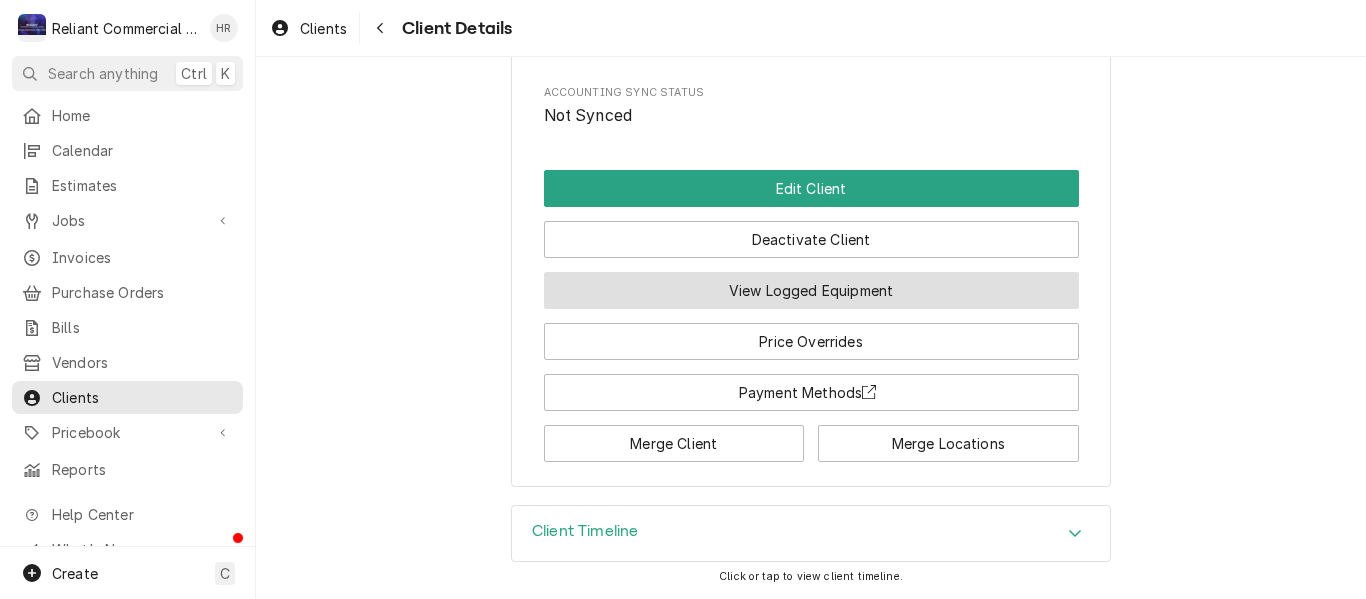 click on "View Logged Equipment" at bounding box center [811, 290] 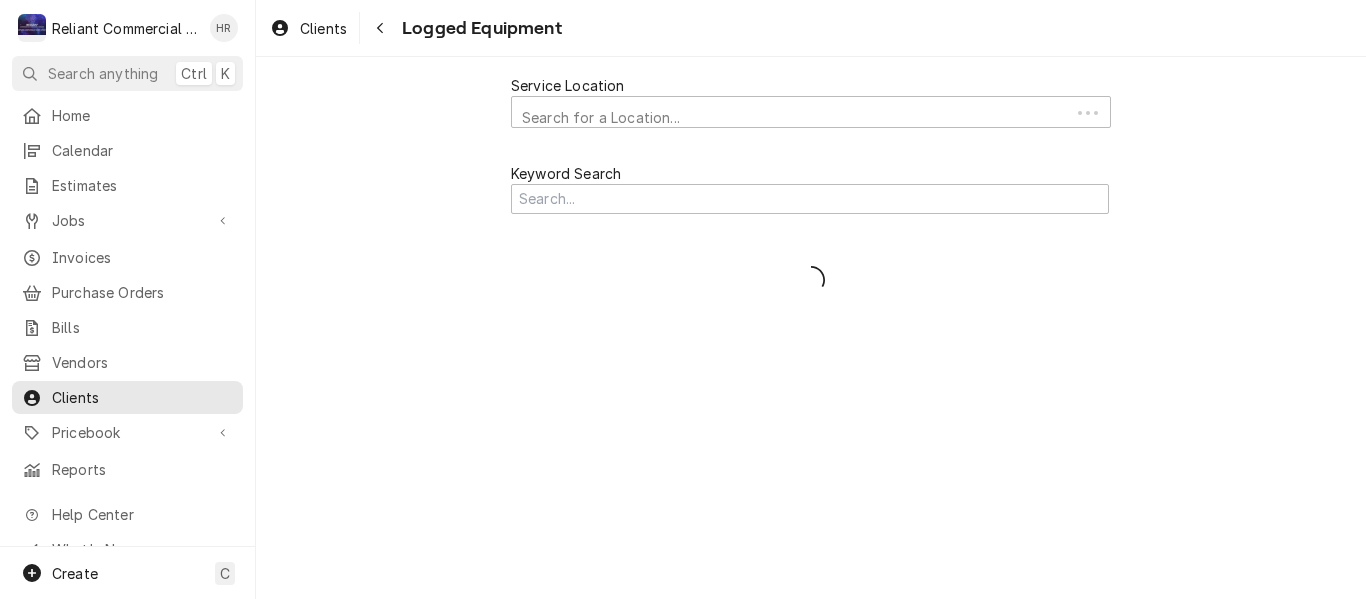 scroll, scrollTop: 0, scrollLeft: 0, axis: both 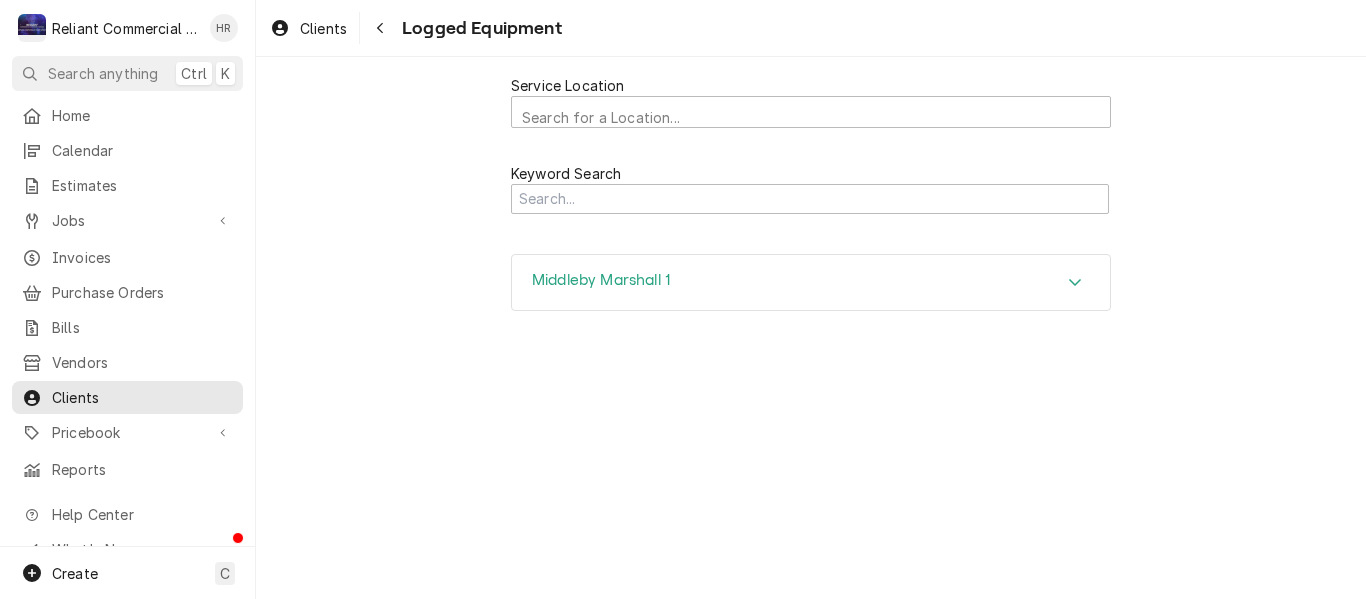 click 